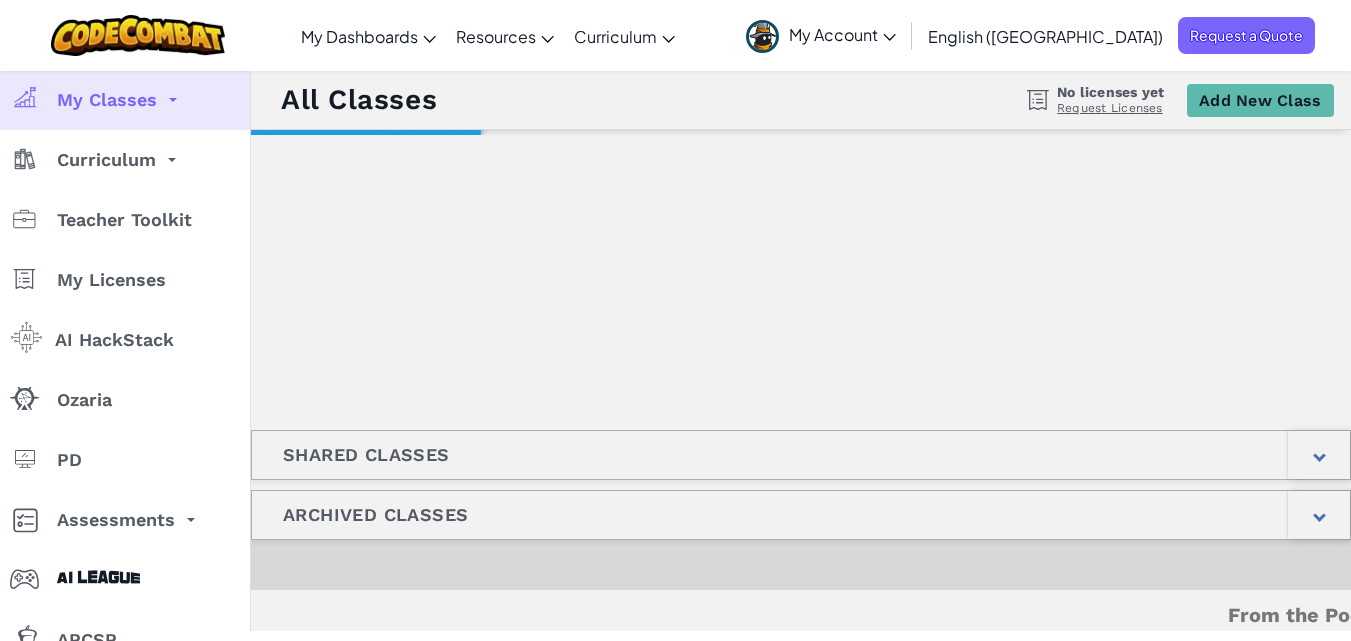 scroll, scrollTop: 0, scrollLeft: 0, axis: both 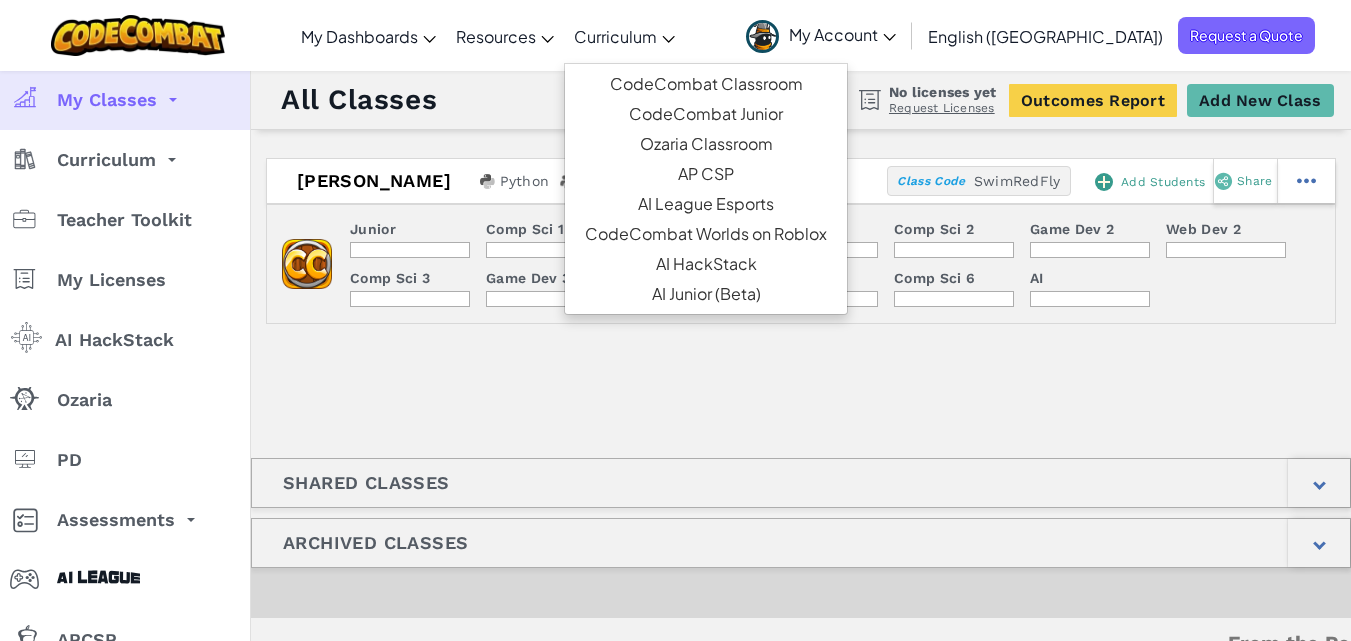 click on "Curriculum" at bounding box center (624, 36) 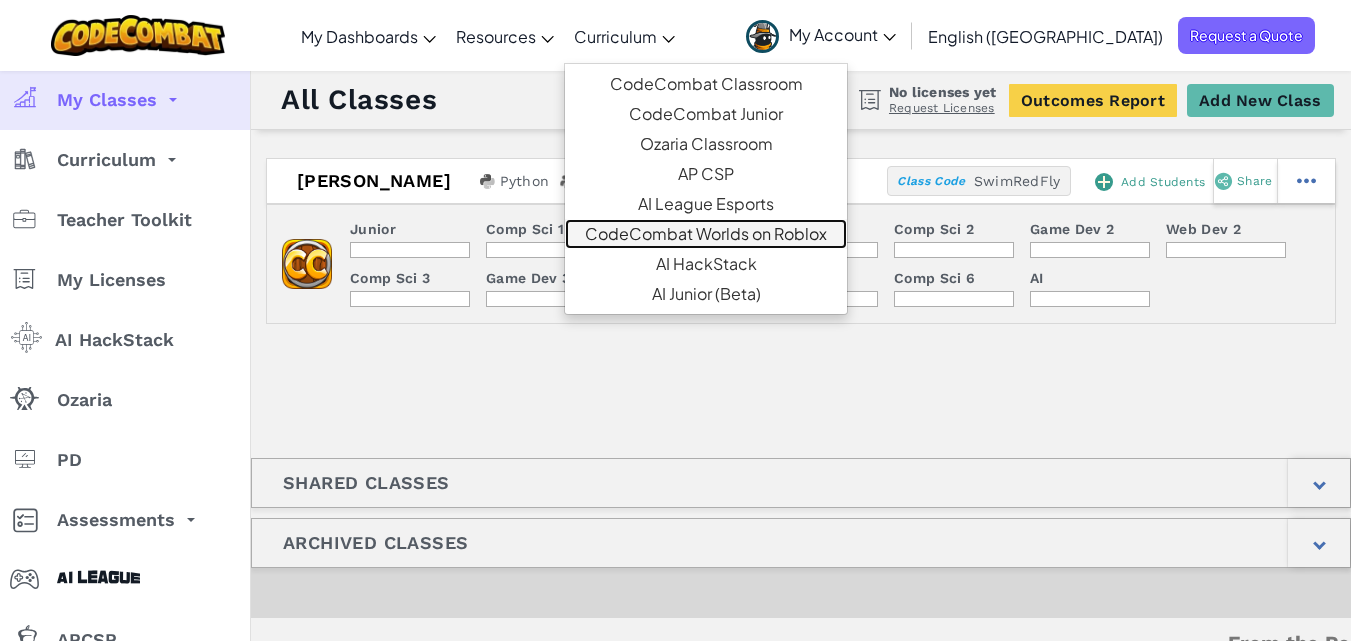 click on "CodeCombat Worlds on Roblox" at bounding box center (706, 234) 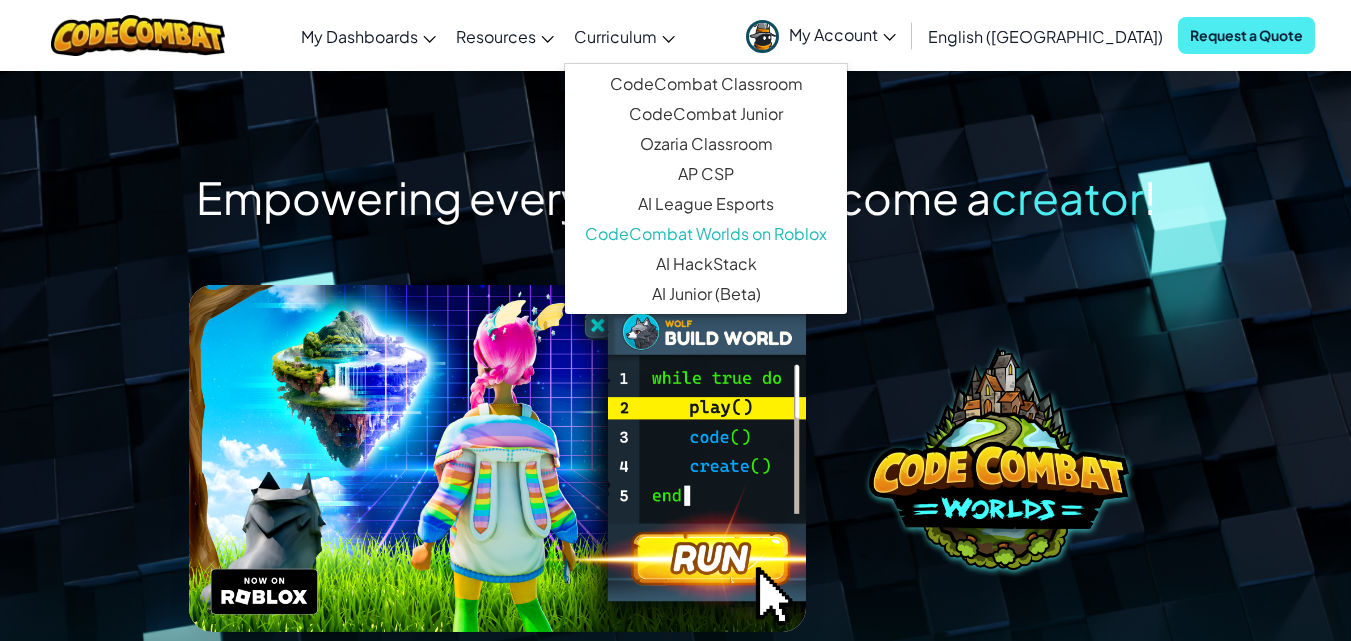 click at bounding box center (999, 458) 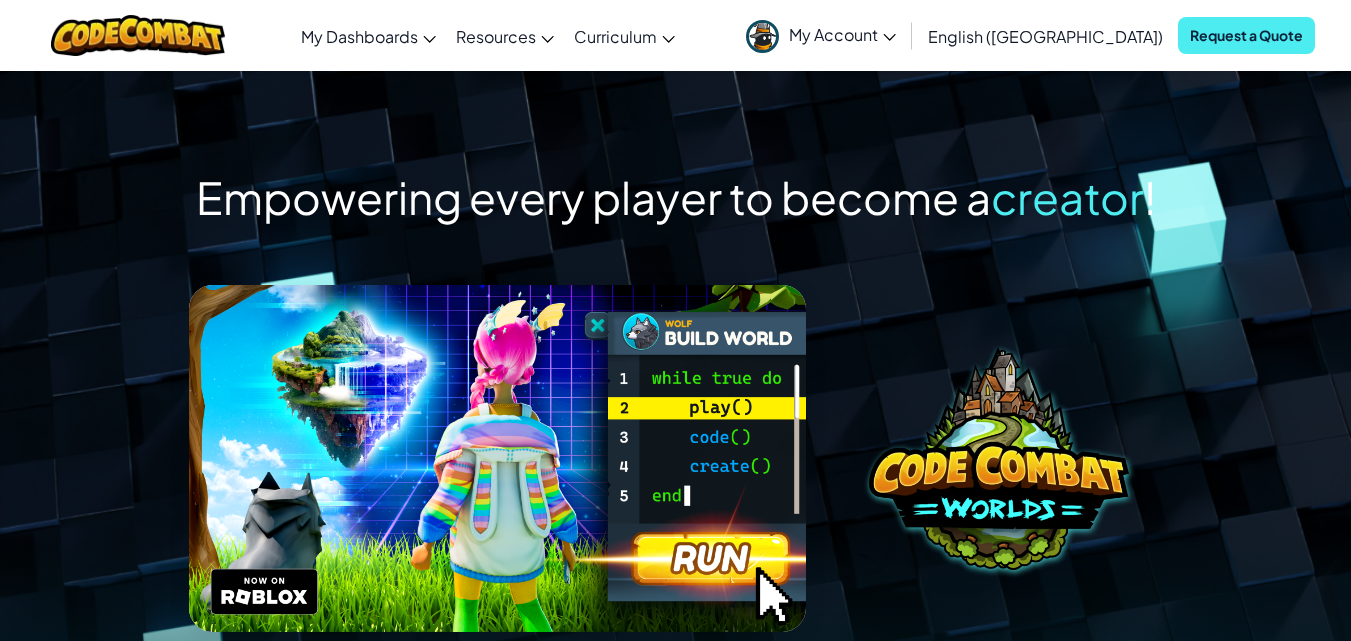 click at bounding box center (497, 458) 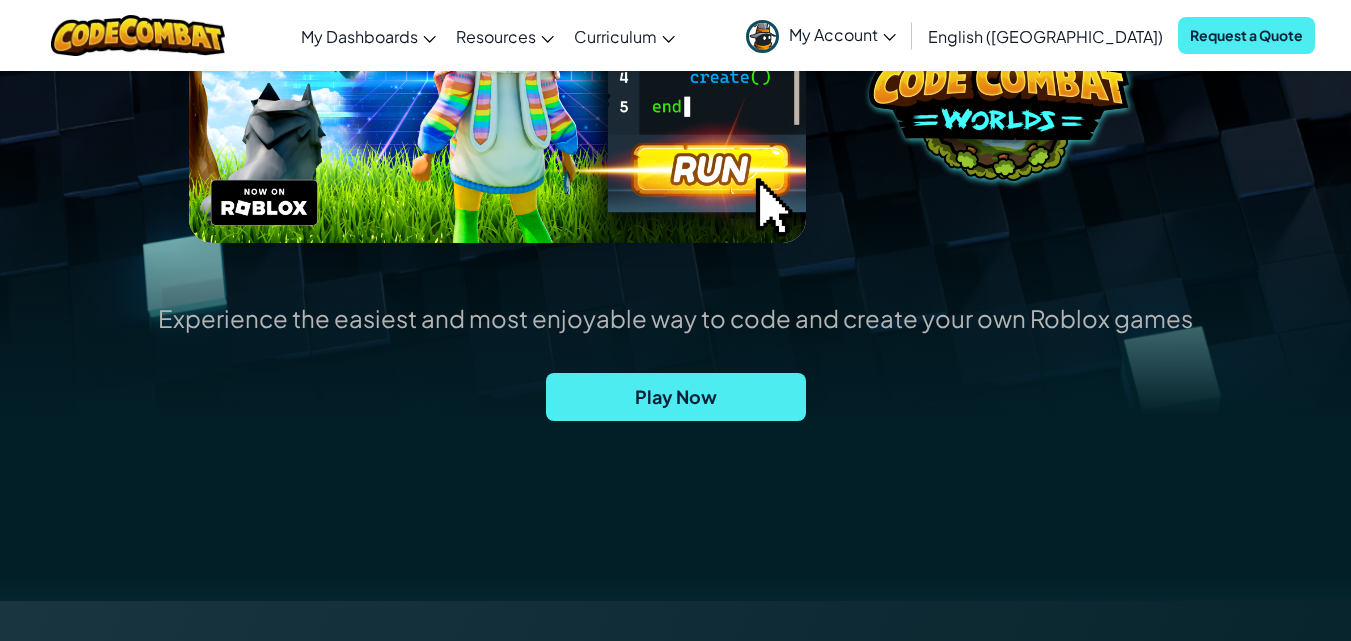scroll, scrollTop: 400, scrollLeft: 0, axis: vertical 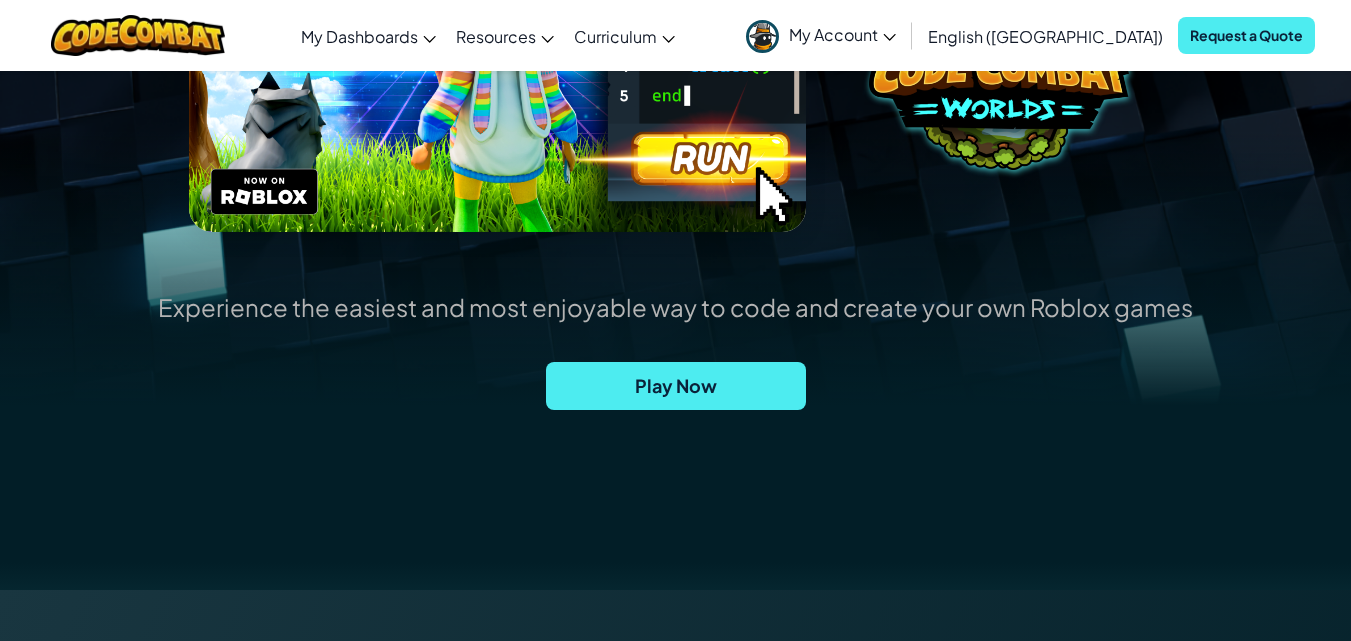 click on "Experience the easiest and most enjoyable way to code and create your own Roblox games
Play Now" at bounding box center [675, 391] 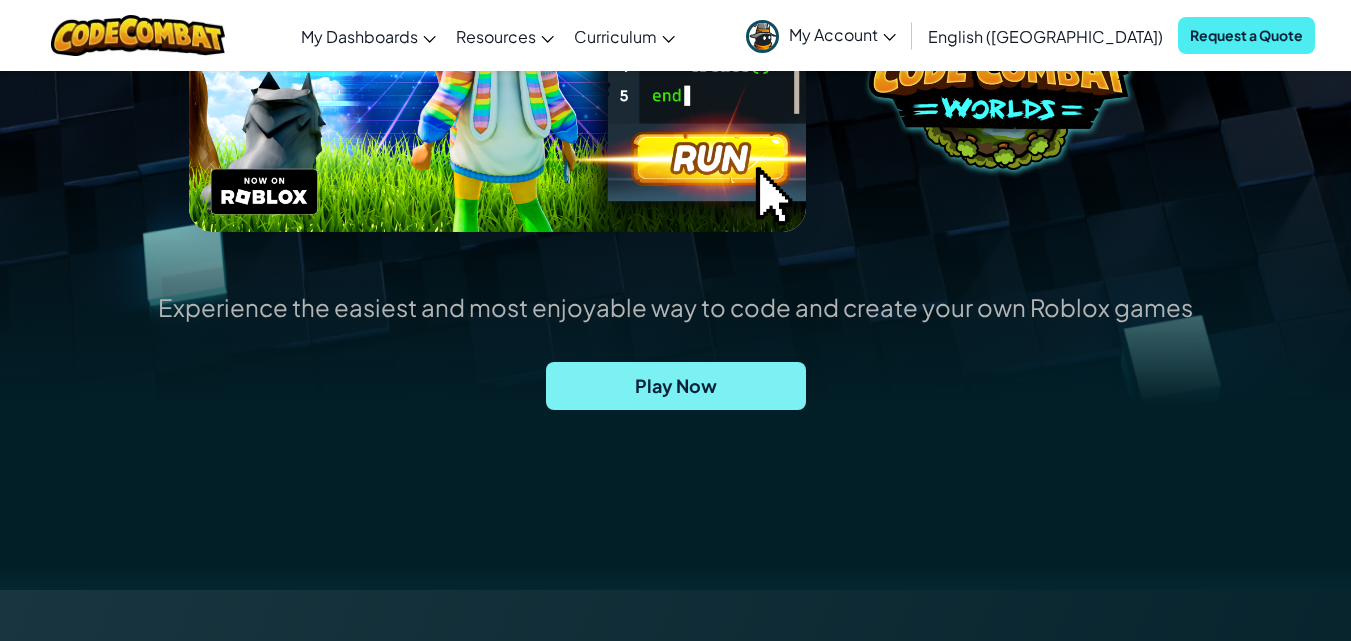 click on "Play Now" at bounding box center [676, 386] 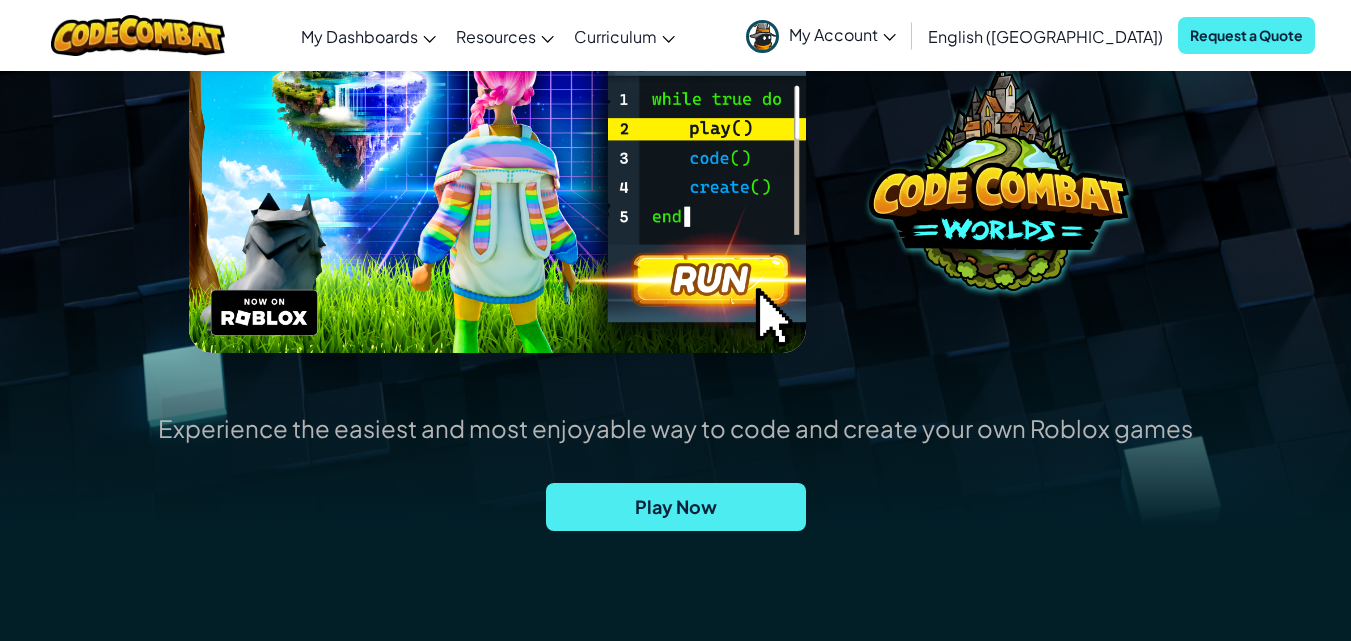 scroll, scrollTop: 0, scrollLeft: 0, axis: both 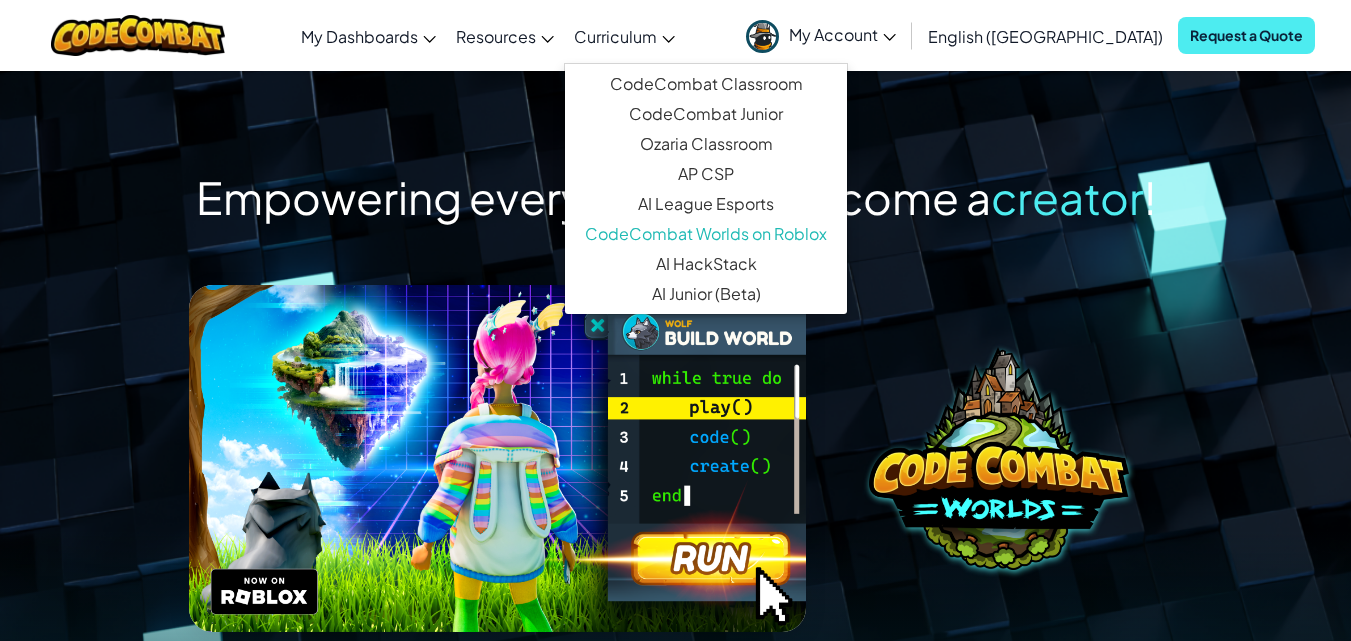 click on "Curriculum" at bounding box center (624, 36) 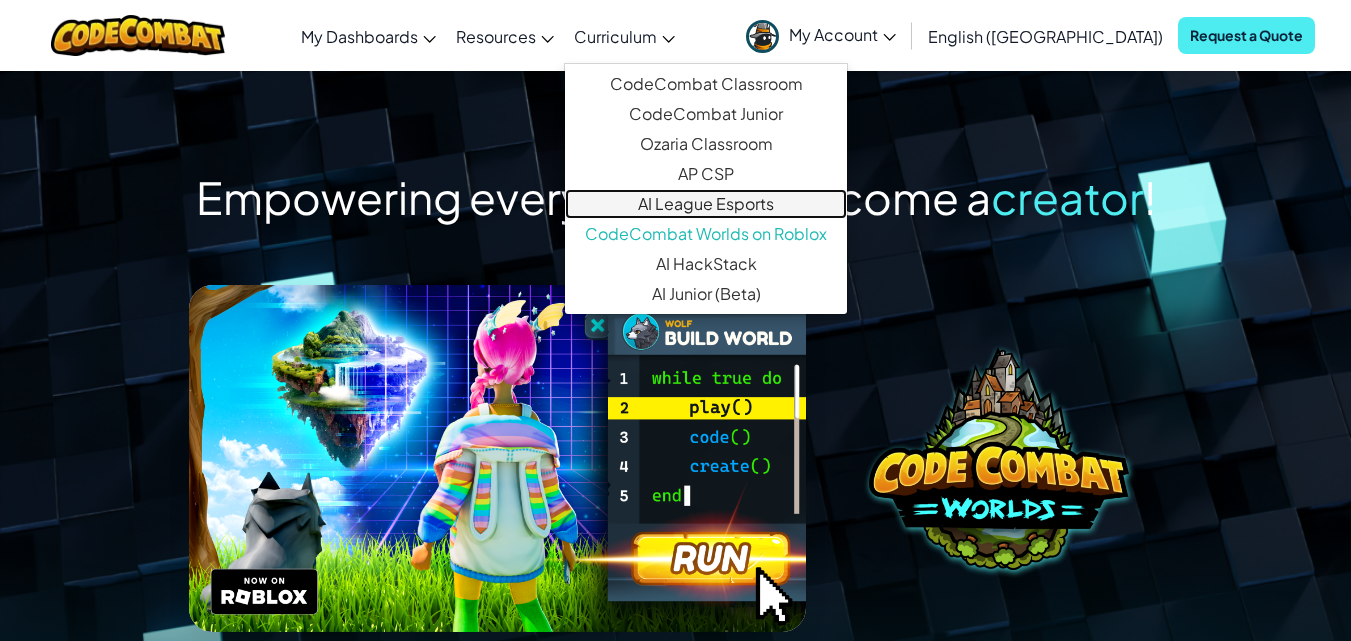 click on "AI League Esports" at bounding box center (706, 204) 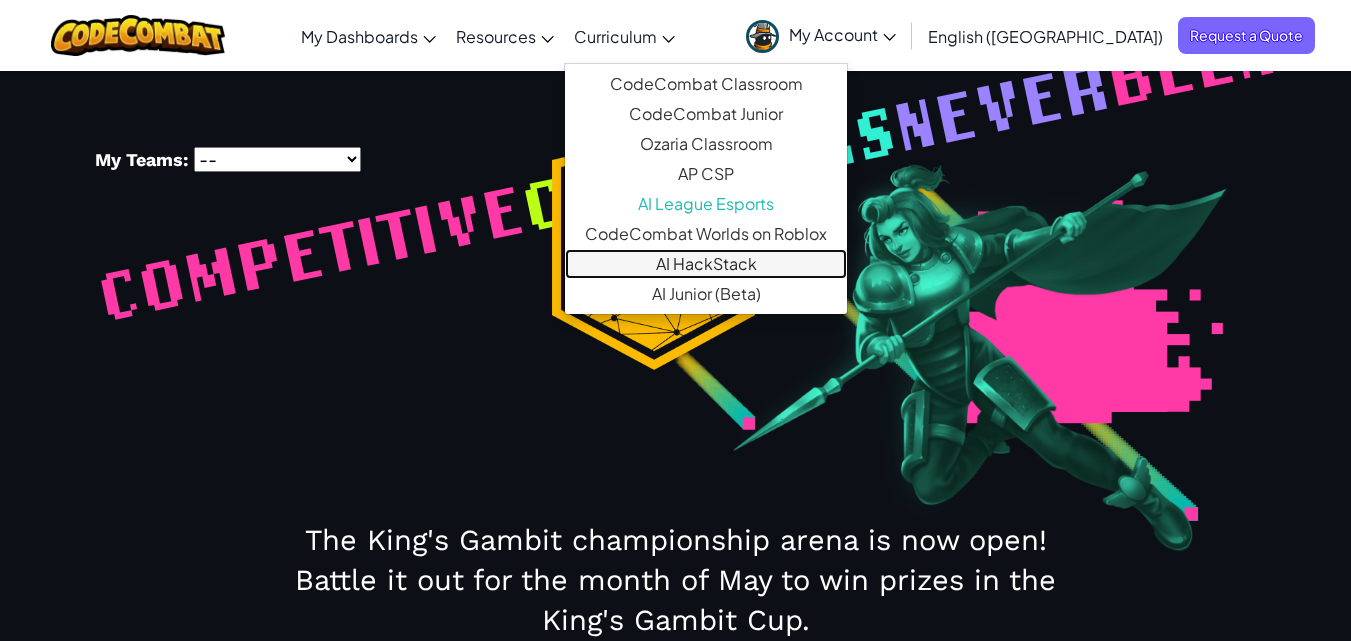 click on "AI HackStack" at bounding box center (706, 264) 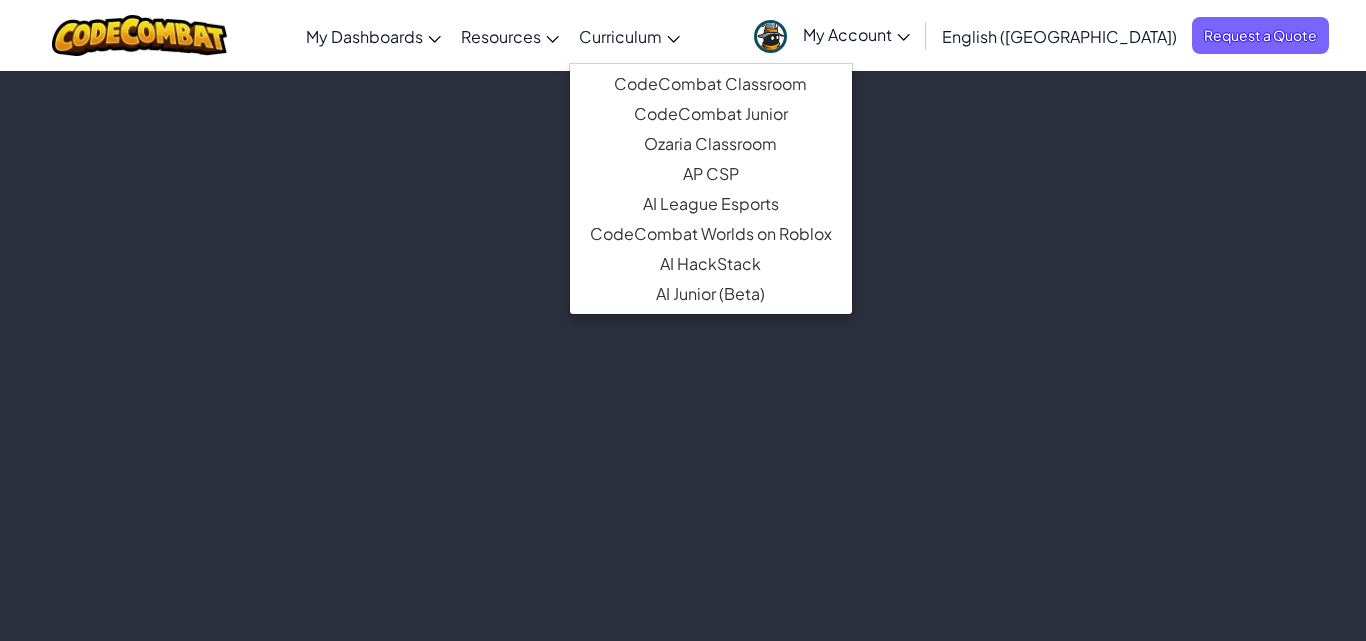 click on "Curriculum" at bounding box center [629, 36] 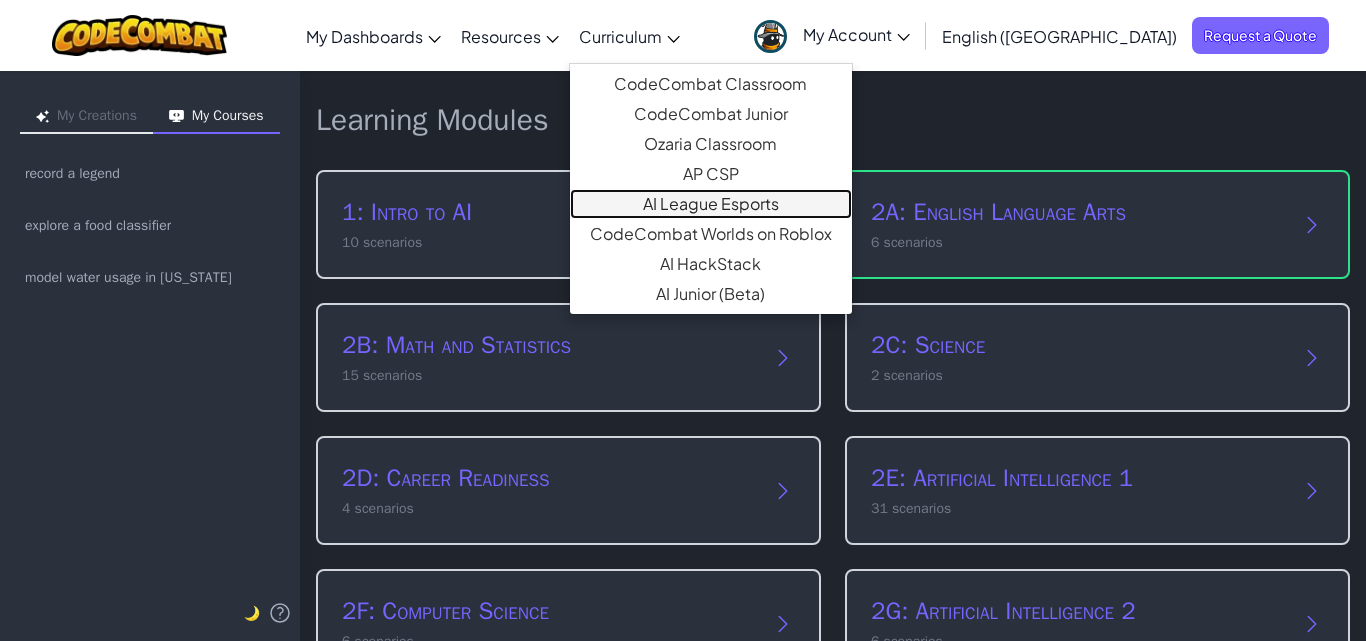 click on "AI League Esports" at bounding box center [711, 204] 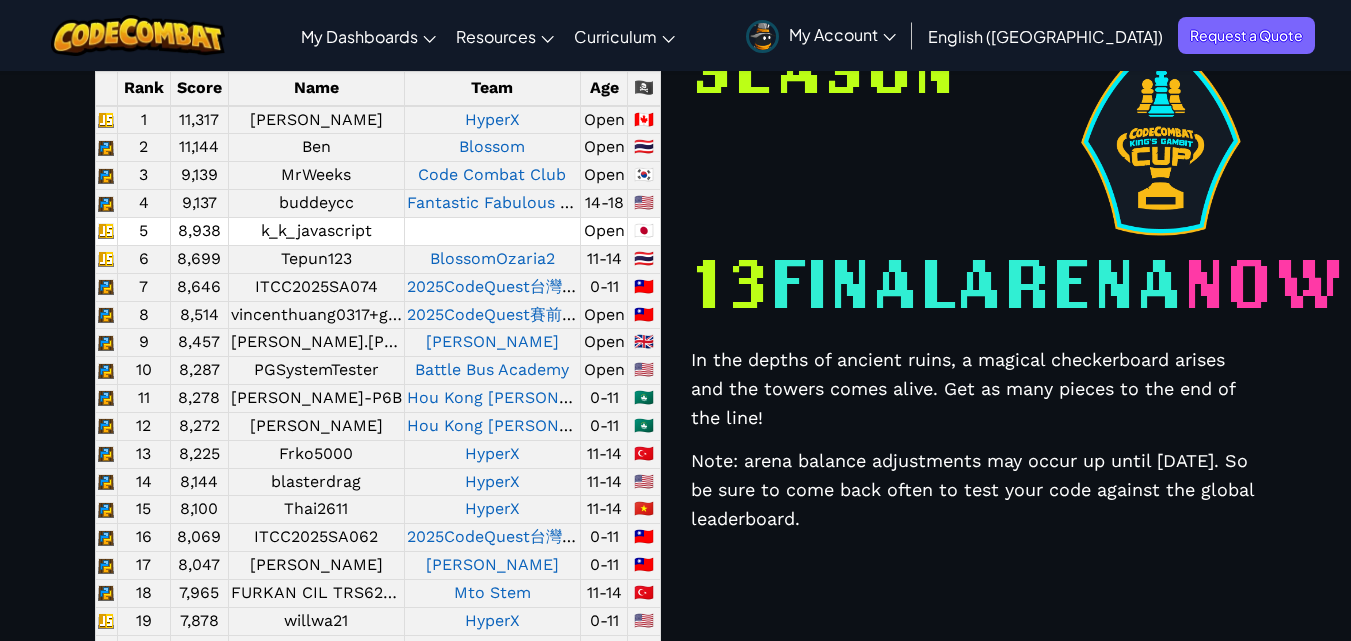 scroll, scrollTop: 800, scrollLeft: 0, axis: vertical 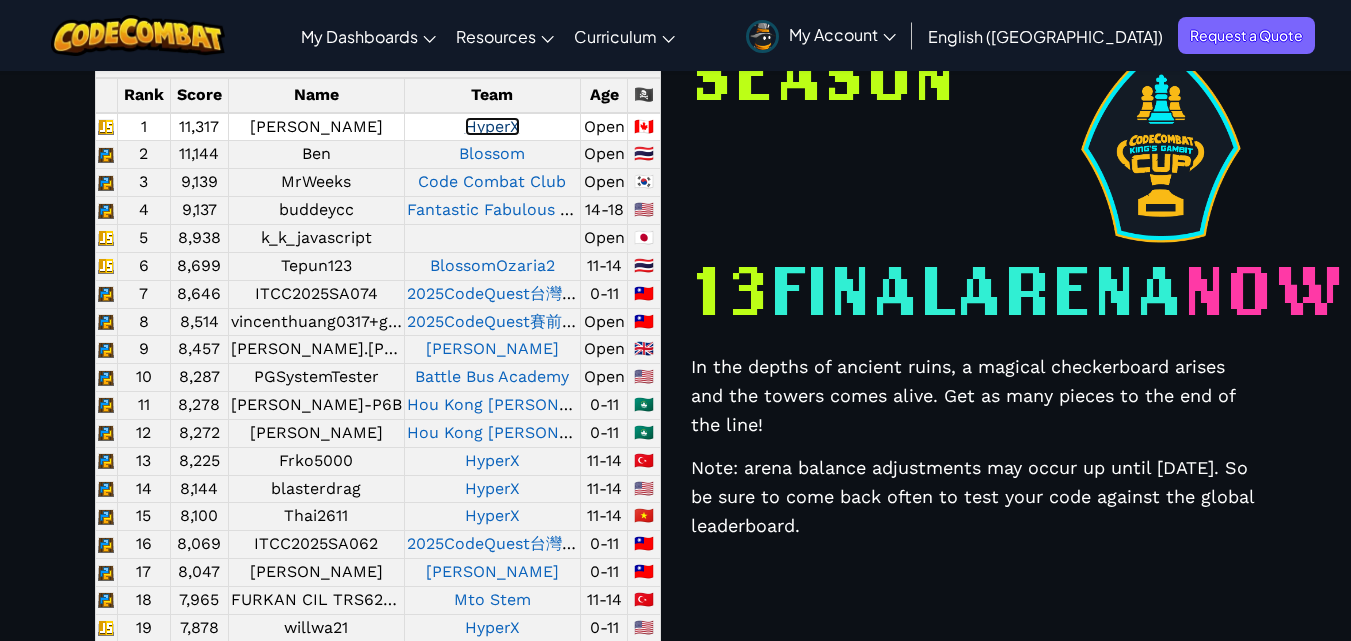 click on "HyperX" at bounding box center [492, 126] 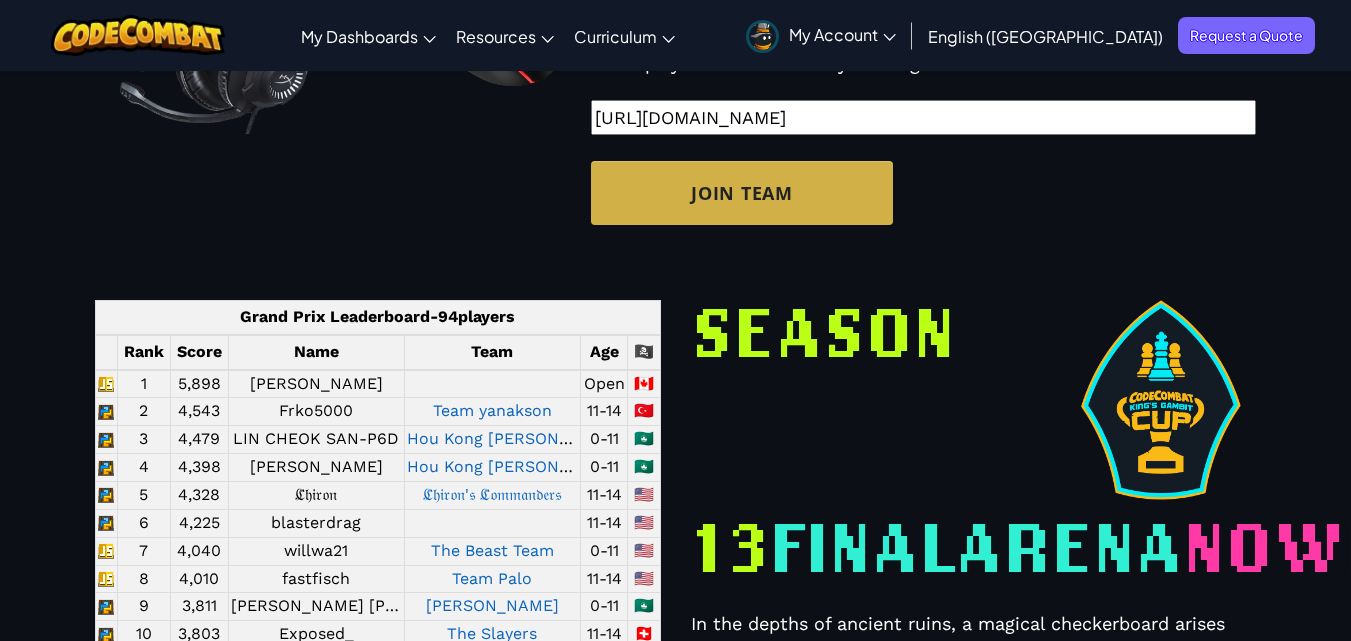 scroll, scrollTop: 799, scrollLeft: 0, axis: vertical 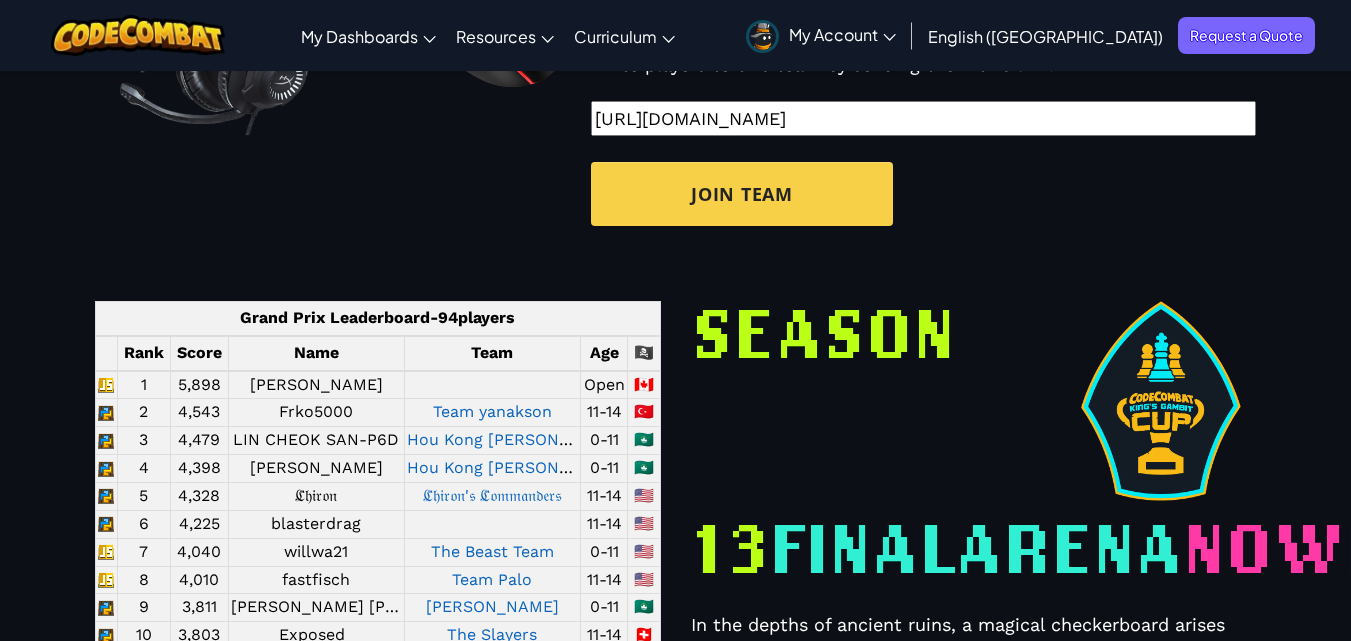 click on "Join Team" at bounding box center (741, 194) 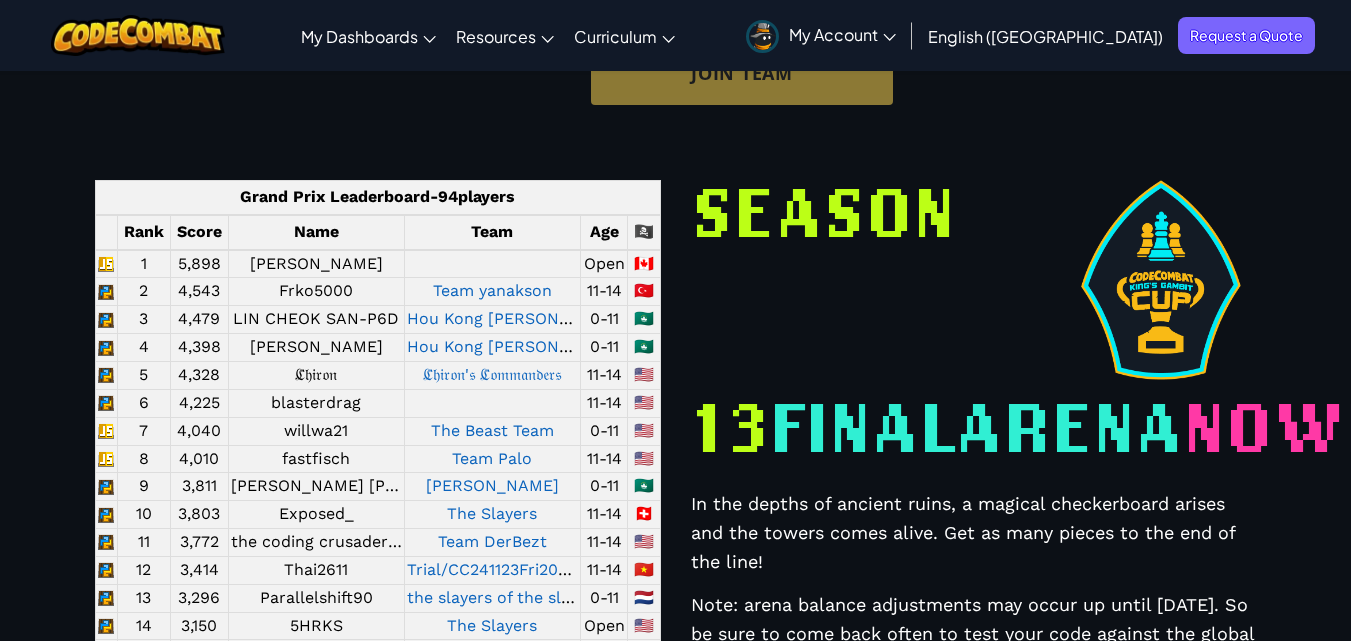 scroll, scrollTop: 1183, scrollLeft: 0, axis: vertical 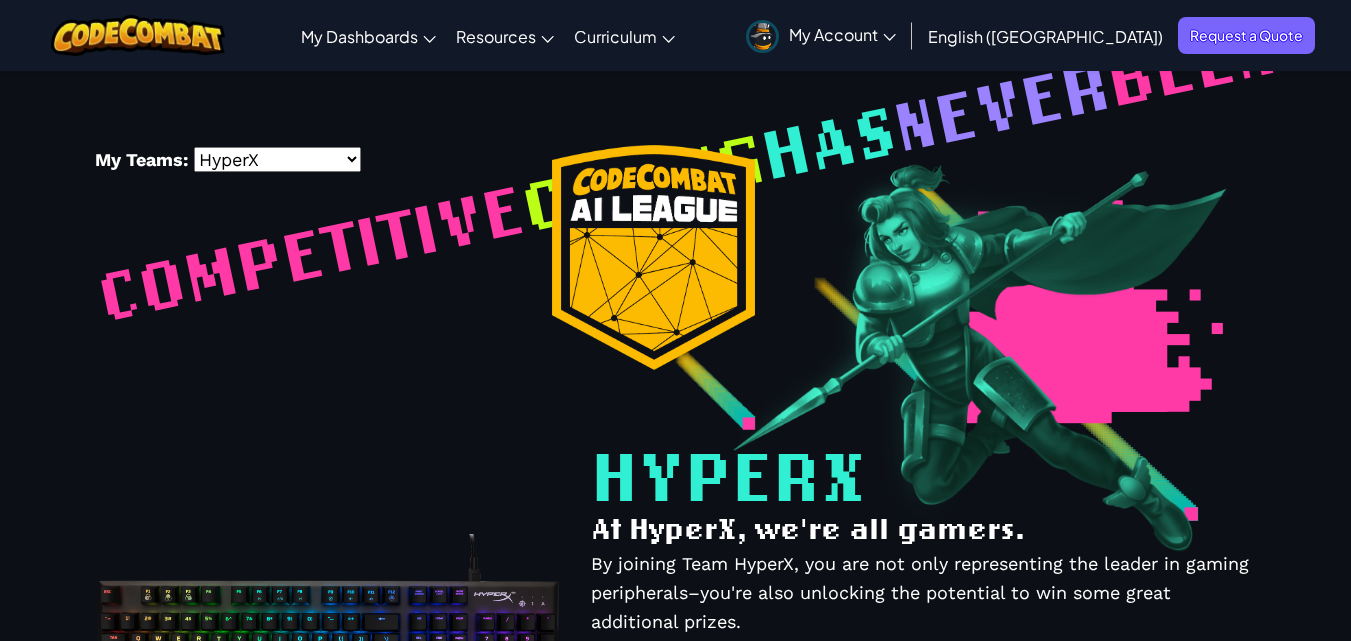 select on "60a4378875b540004c78f121" 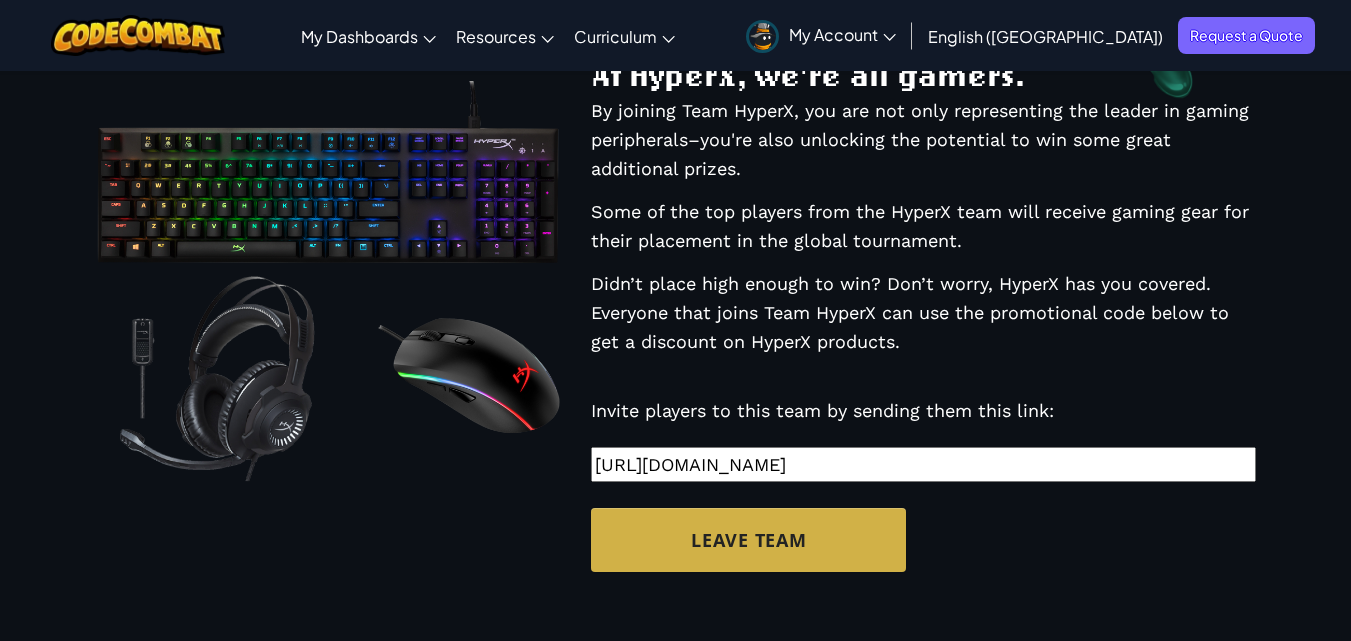 scroll, scrollTop: 279, scrollLeft: 0, axis: vertical 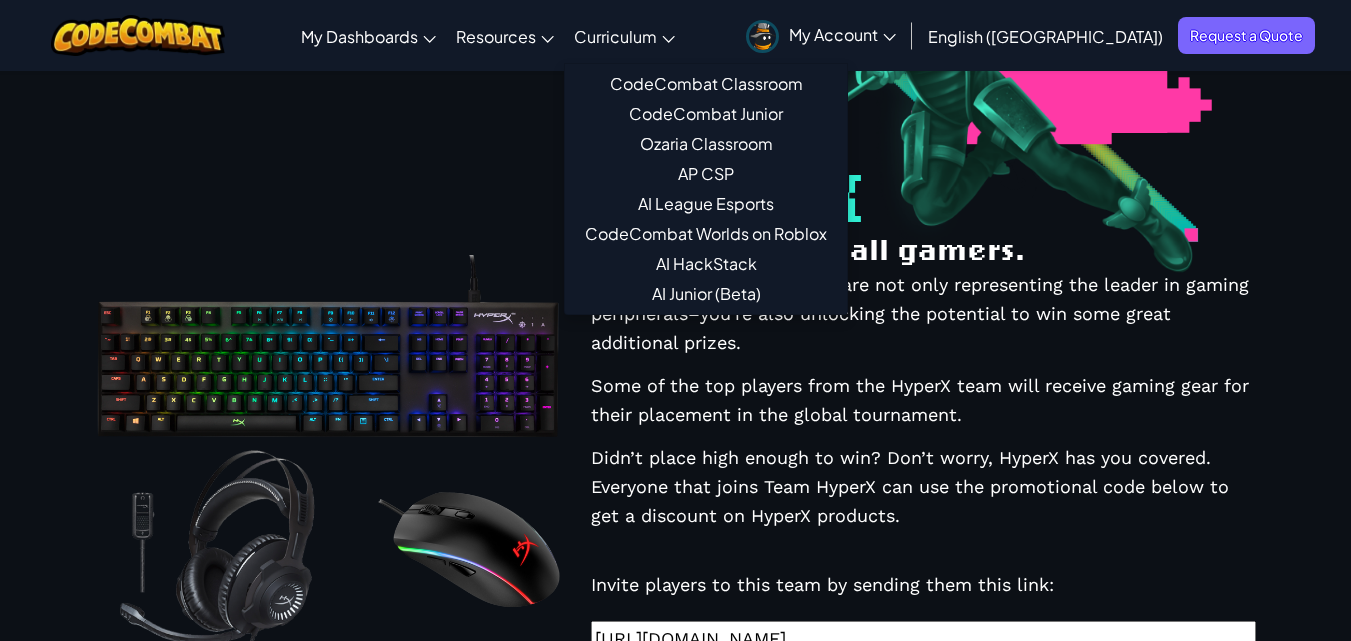click on "Curriculum" at bounding box center [624, 36] 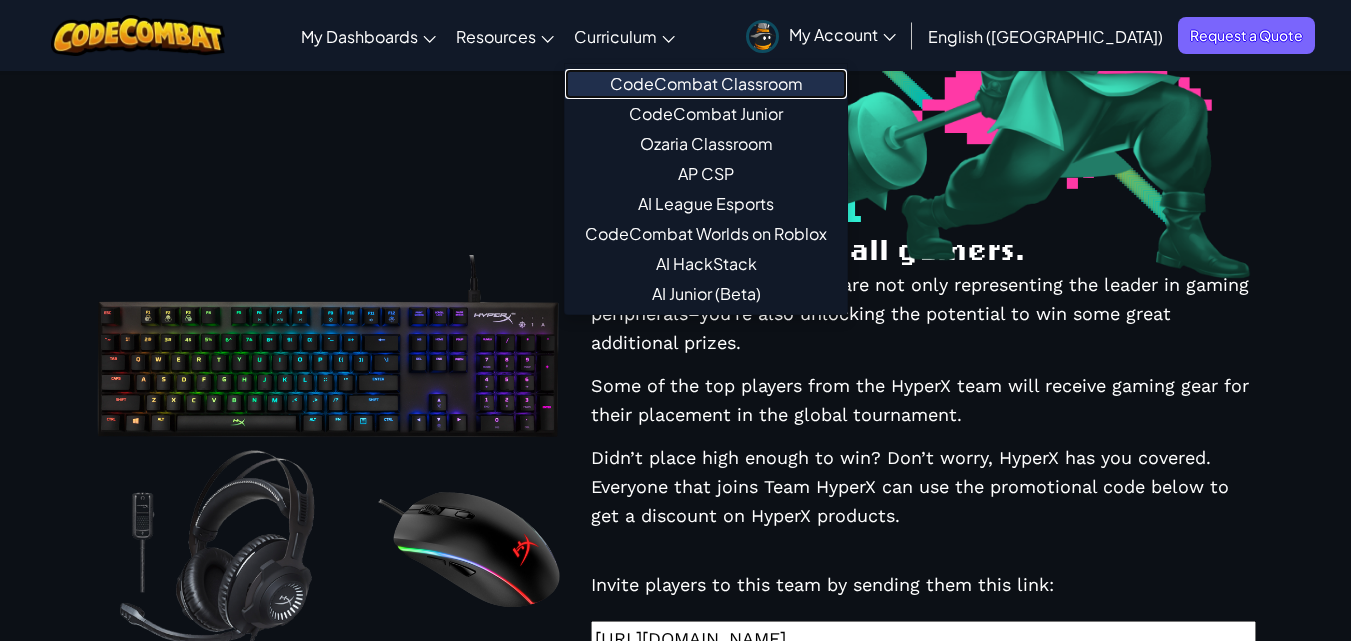 click on "CodeCombat Classroom" at bounding box center (706, 84) 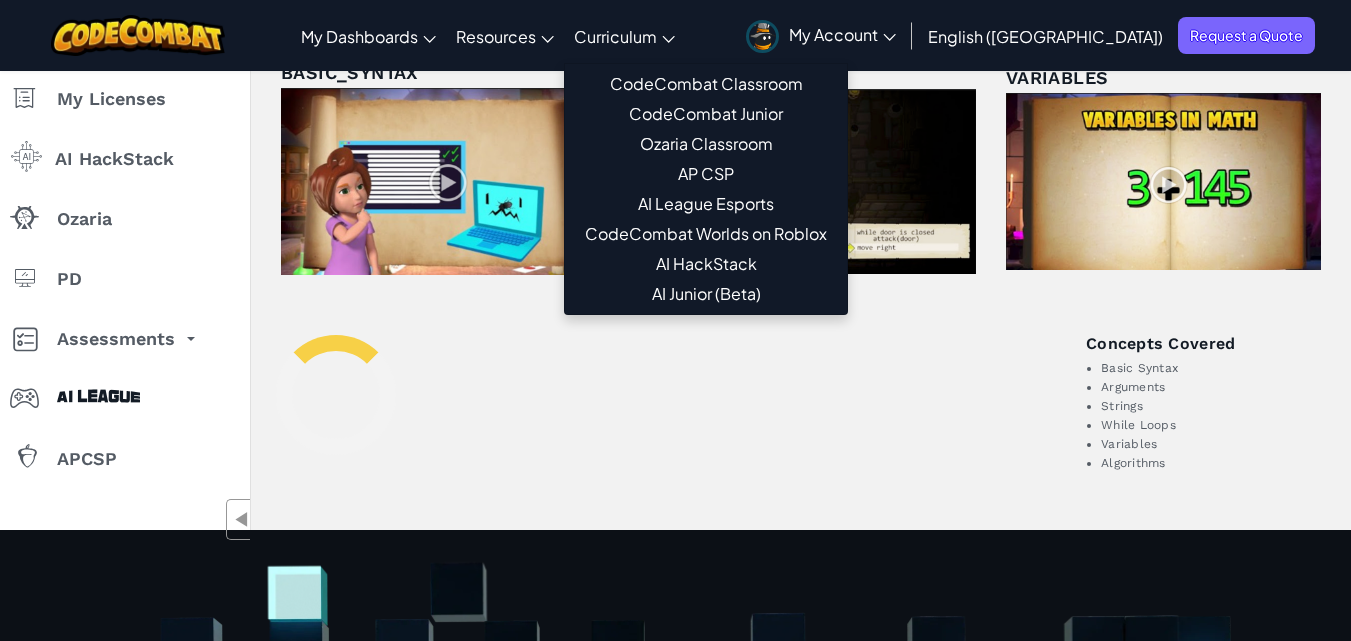 scroll, scrollTop: 300, scrollLeft: 0, axis: vertical 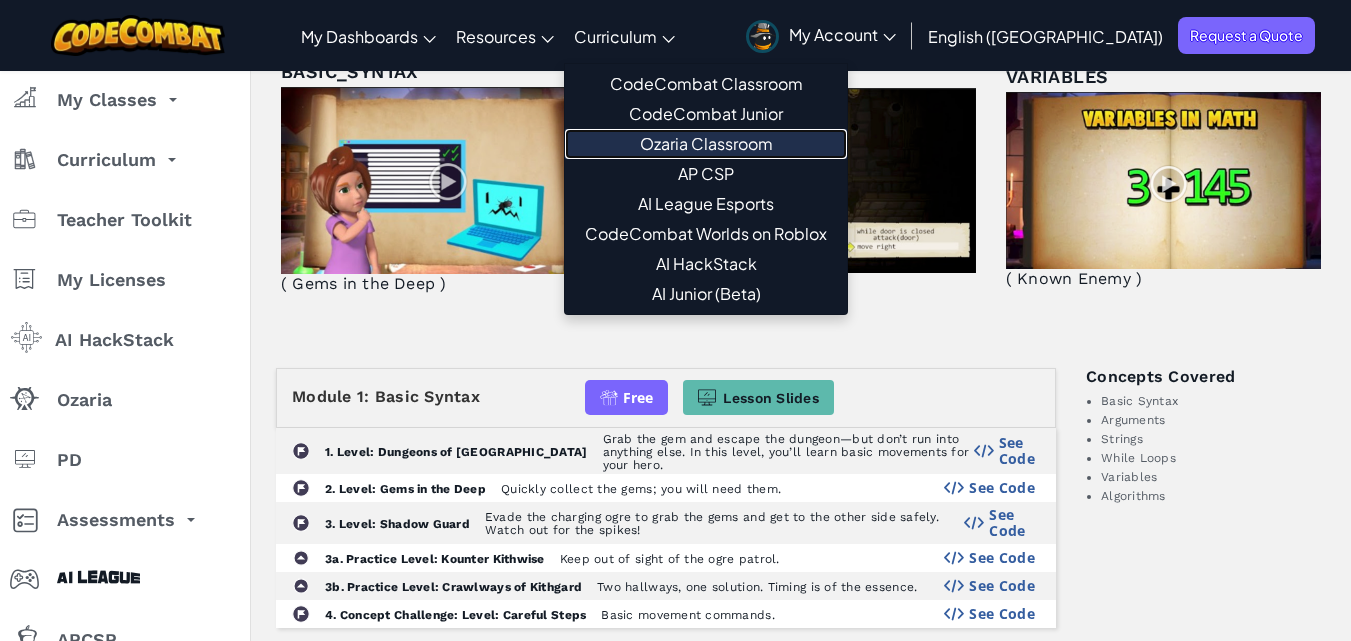 click on "Ozaria Classroom" at bounding box center (706, 144) 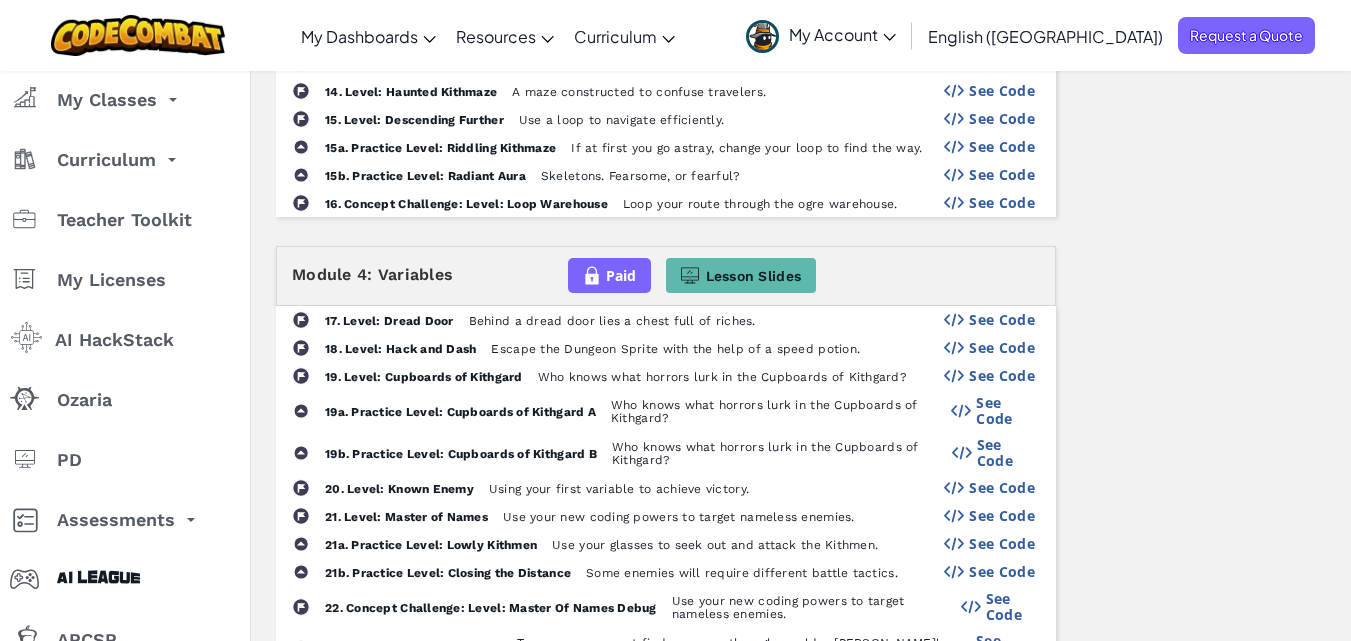 scroll, scrollTop: 1434, scrollLeft: 0, axis: vertical 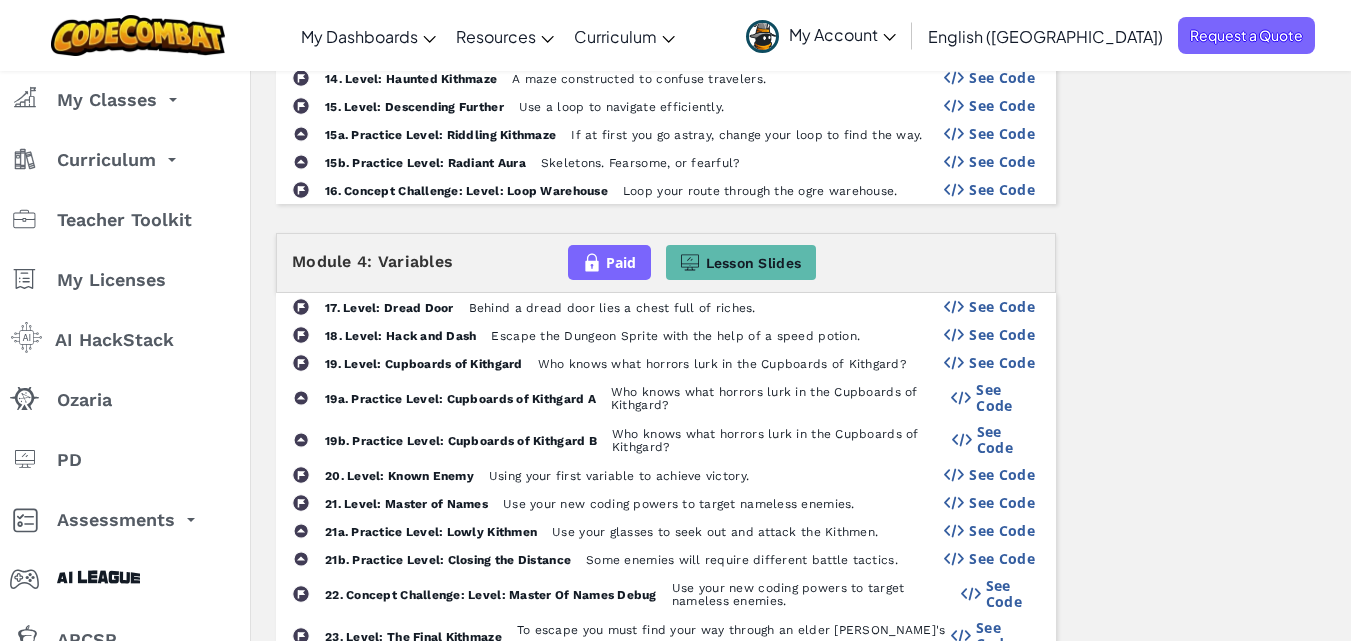 click on "See Code" at bounding box center (1002, 335) 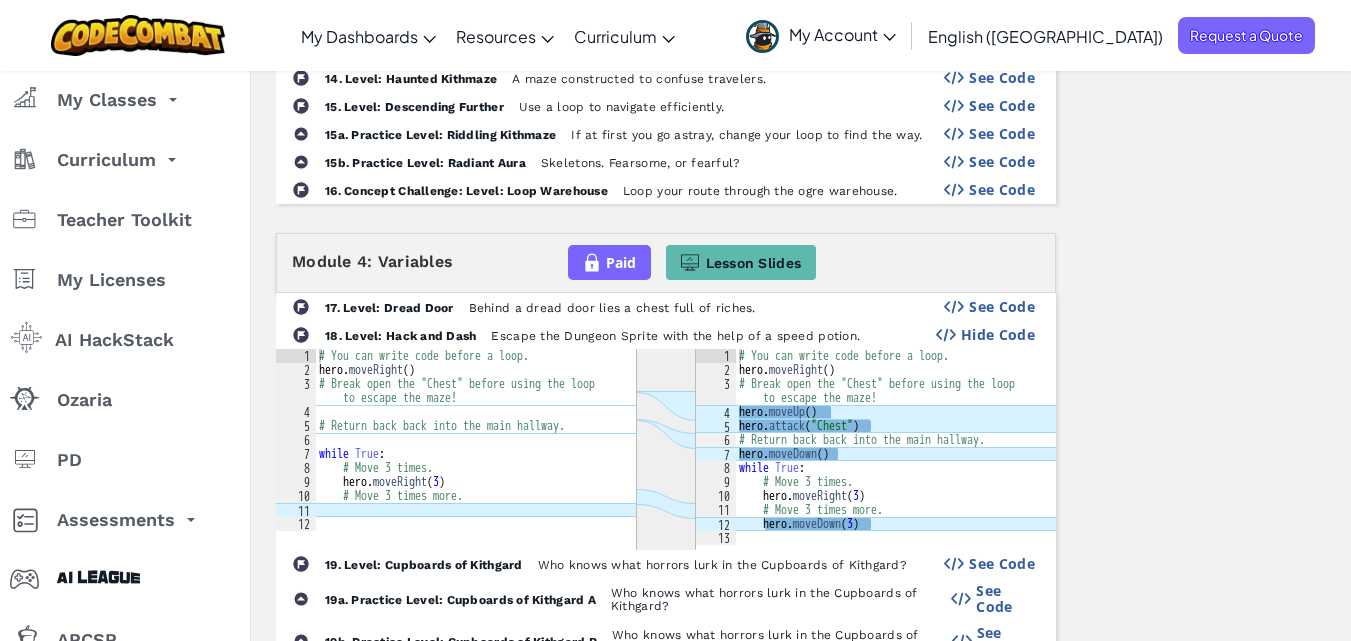 click on "Hide Code" at bounding box center [998, 335] 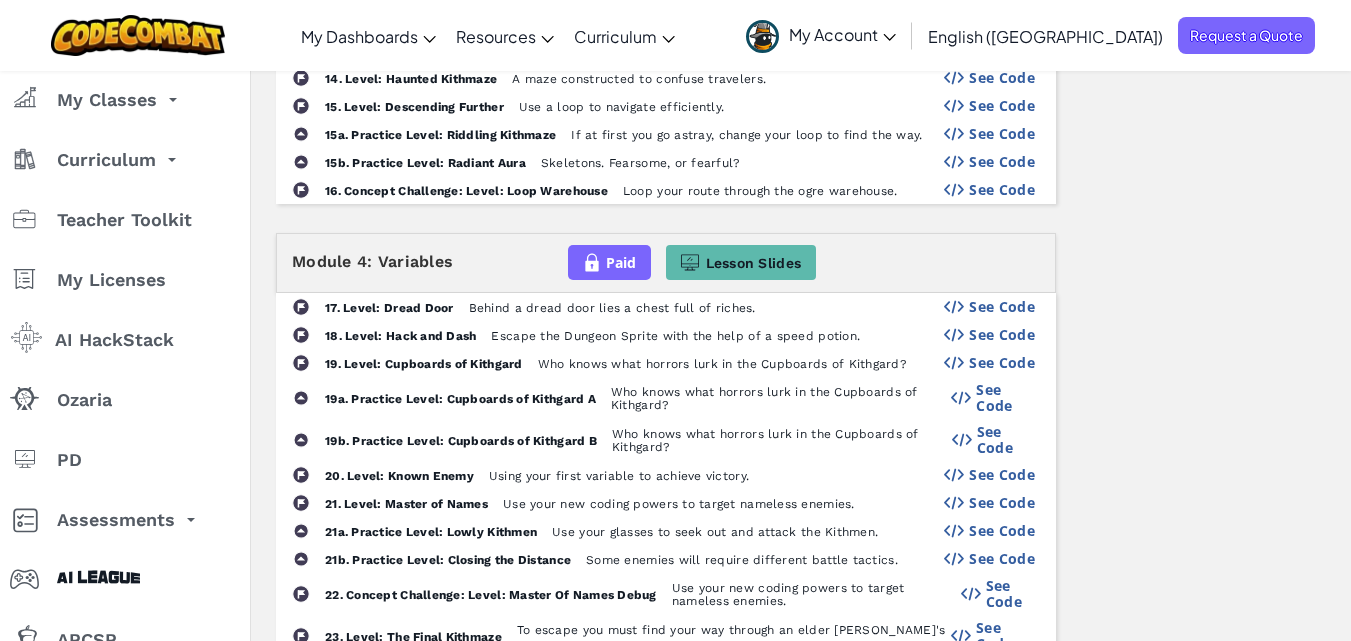 click on "See Code" at bounding box center (1002, 475) 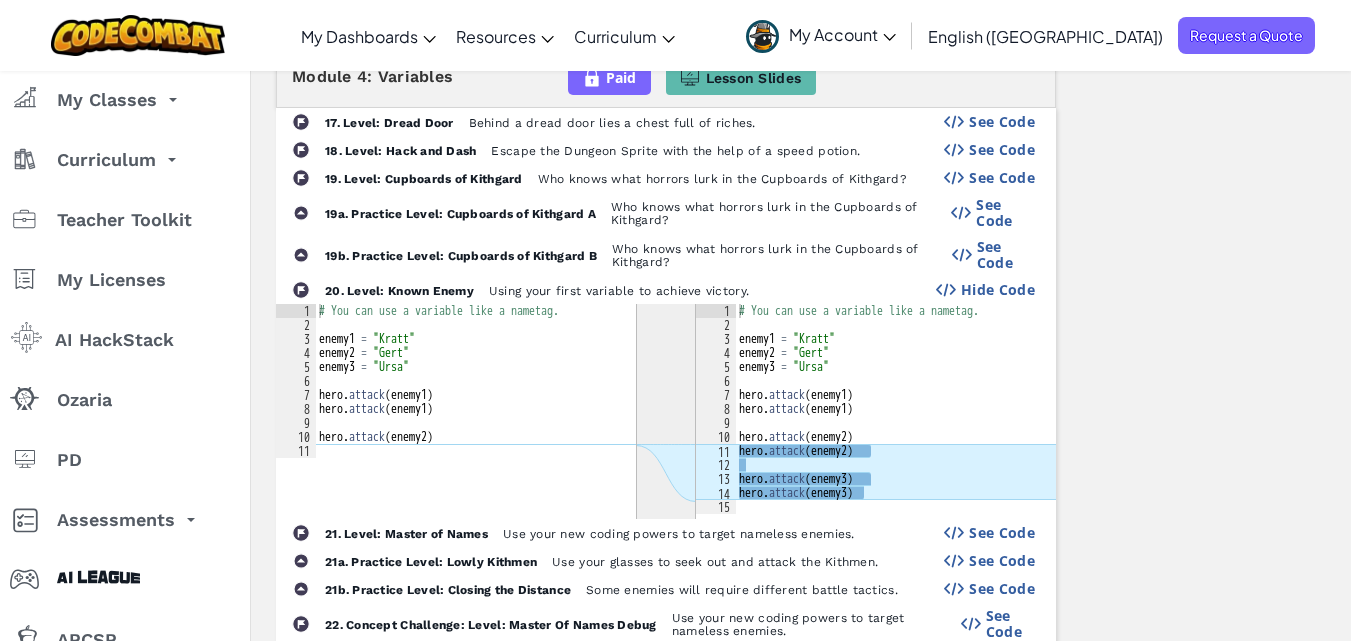 scroll, scrollTop: 1634, scrollLeft: 0, axis: vertical 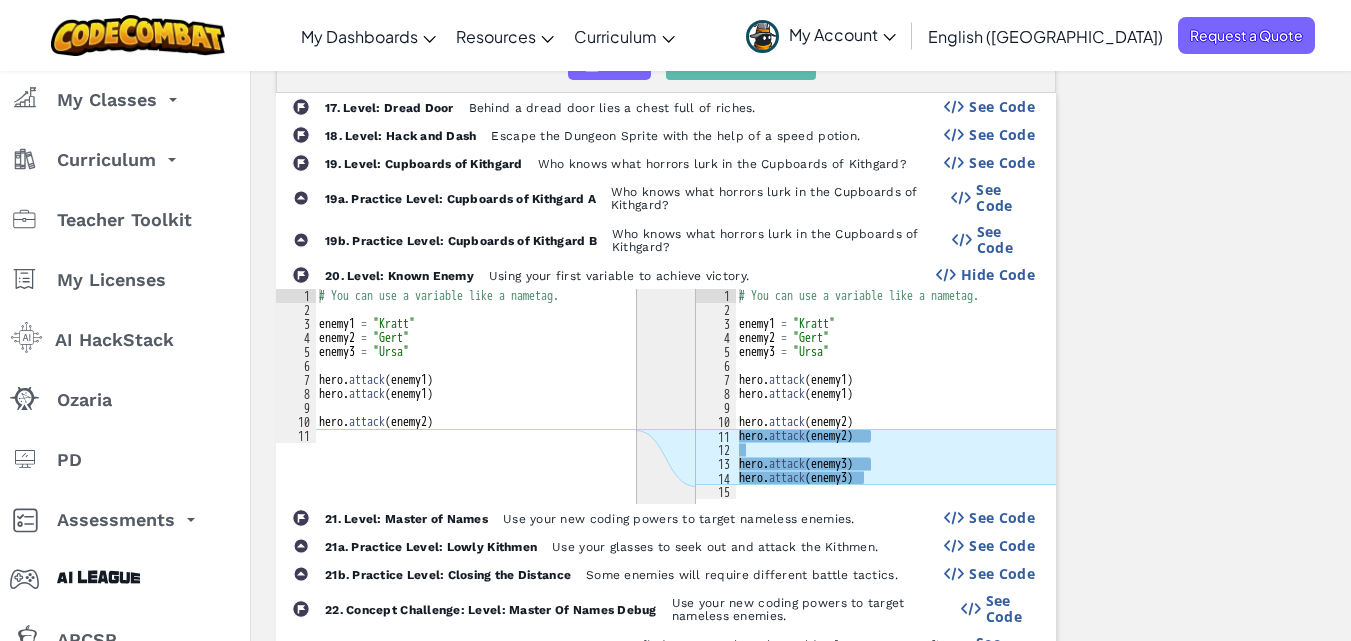 click on "See Code" at bounding box center (1002, 546) 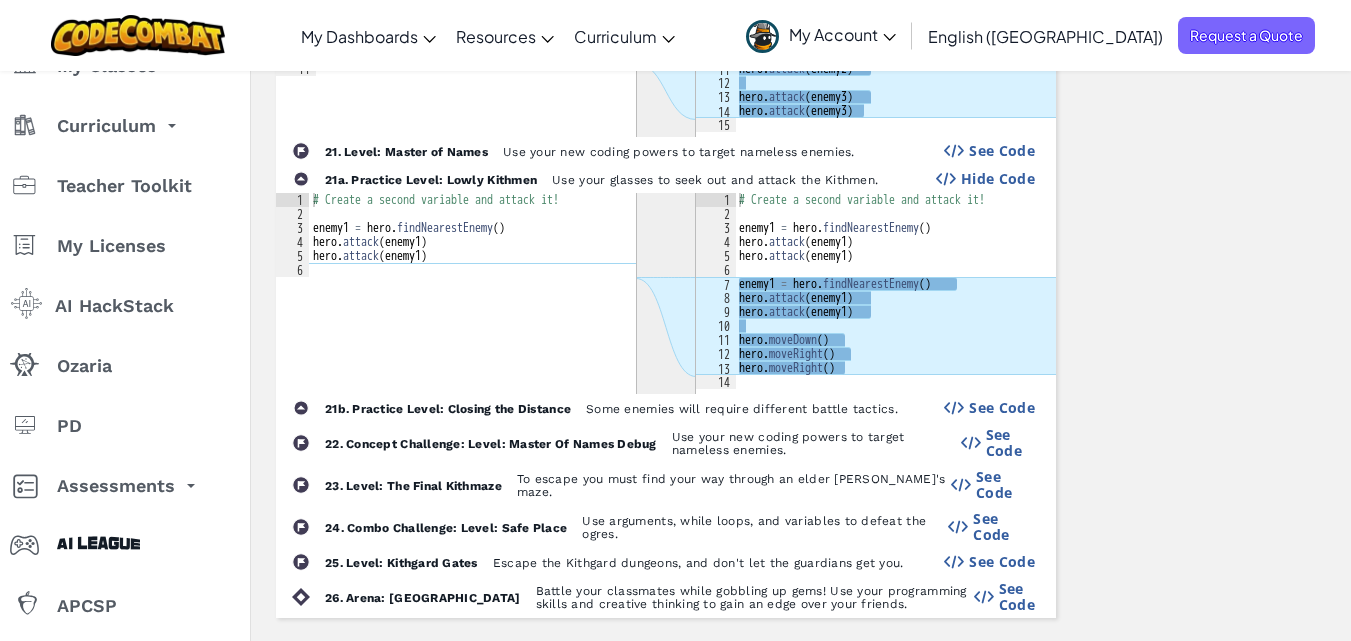 scroll, scrollTop: 2034, scrollLeft: 0, axis: vertical 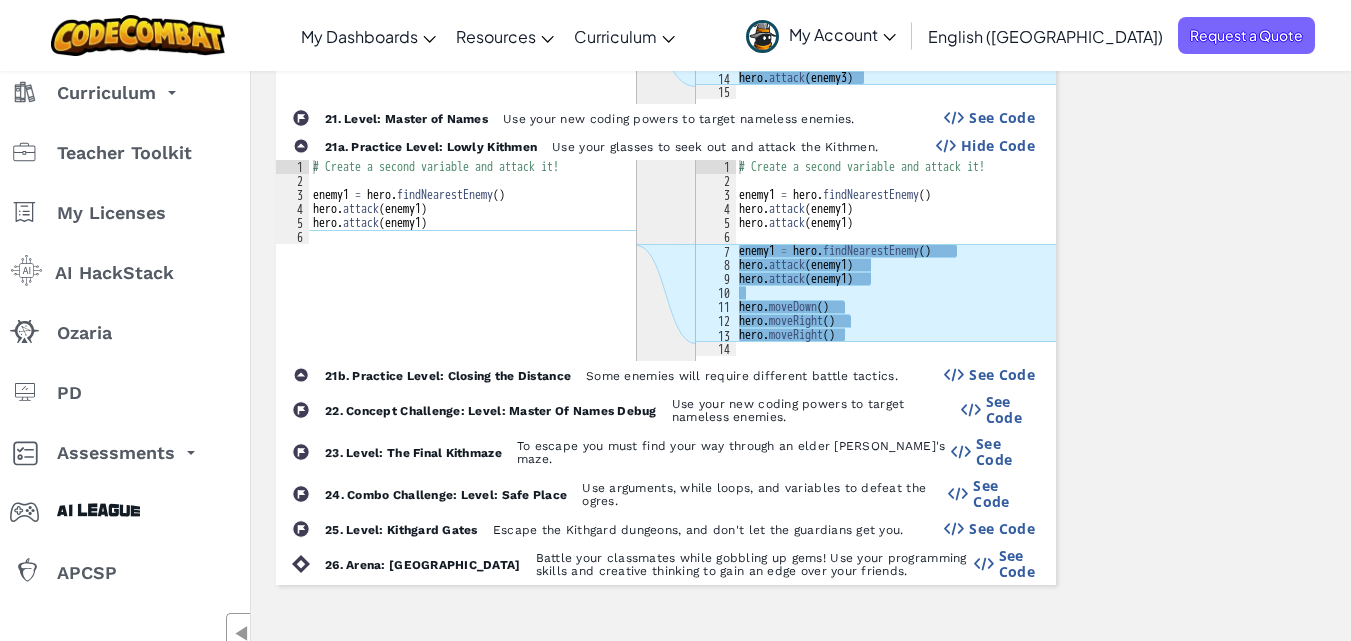 click on "See Code" at bounding box center [1002, 529] 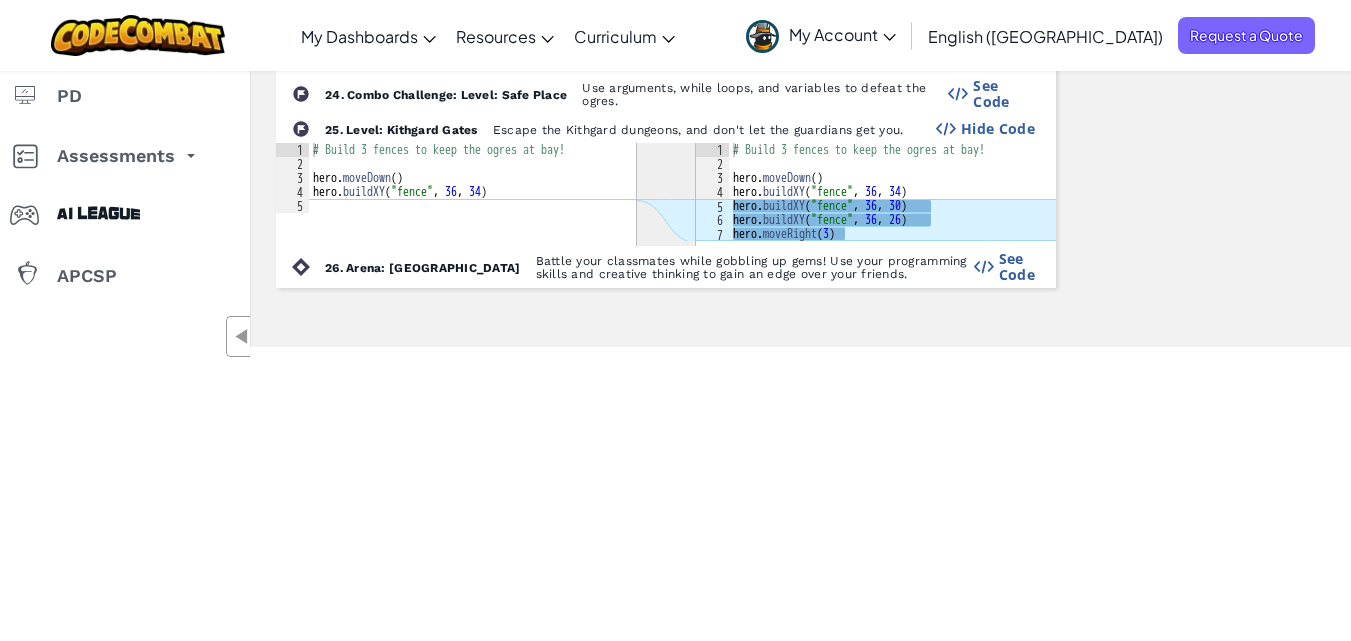 scroll, scrollTop: 2334, scrollLeft: 0, axis: vertical 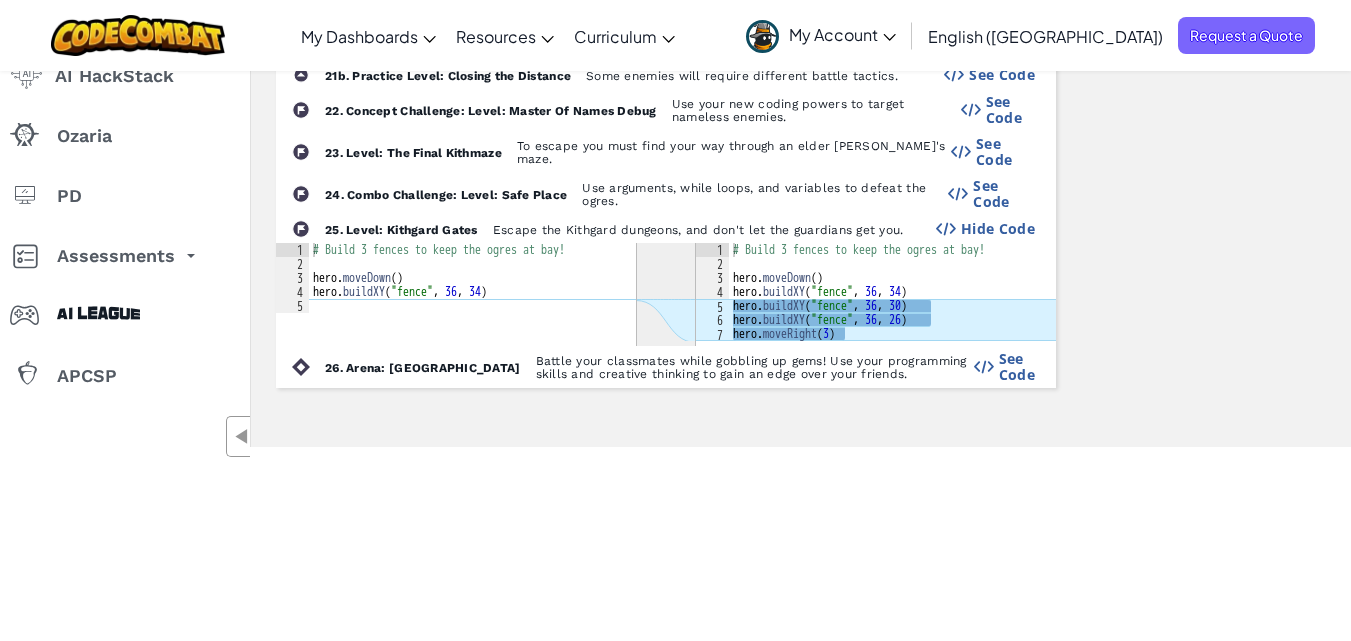 click on "Escape the Kithgard dungeons, and don't let the guardians get you." at bounding box center [698, 230] 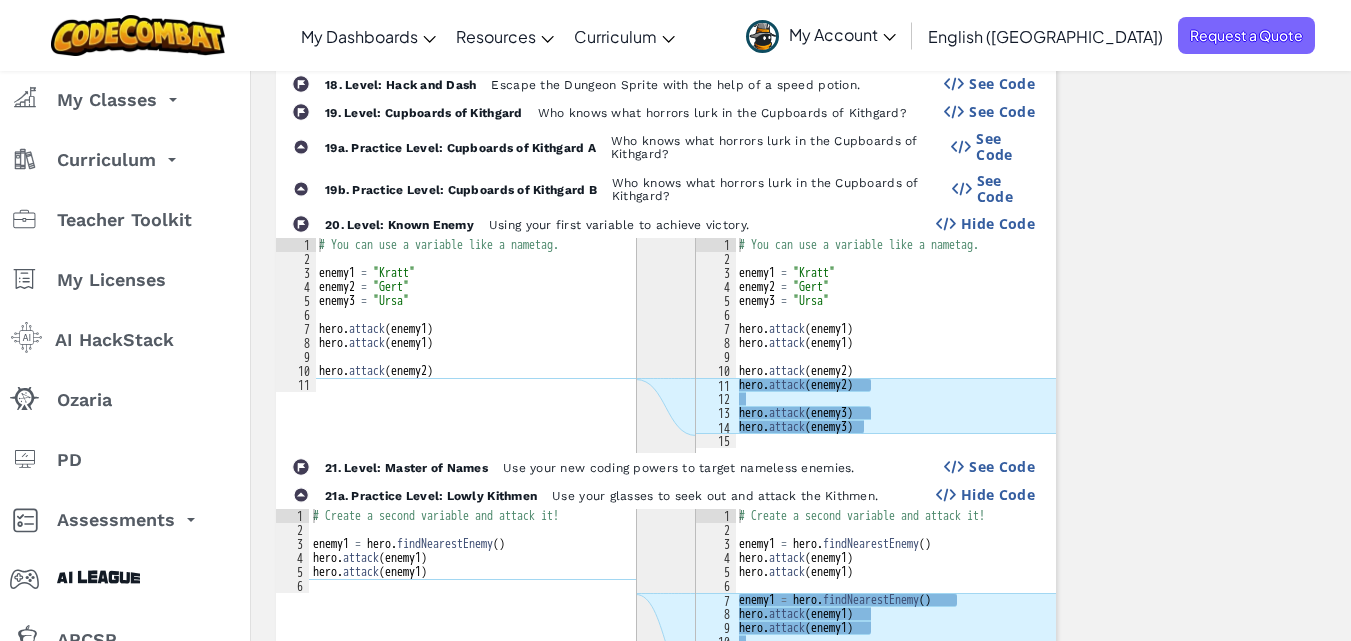 scroll, scrollTop: 1734, scrollLeft: 0, axis: vertical 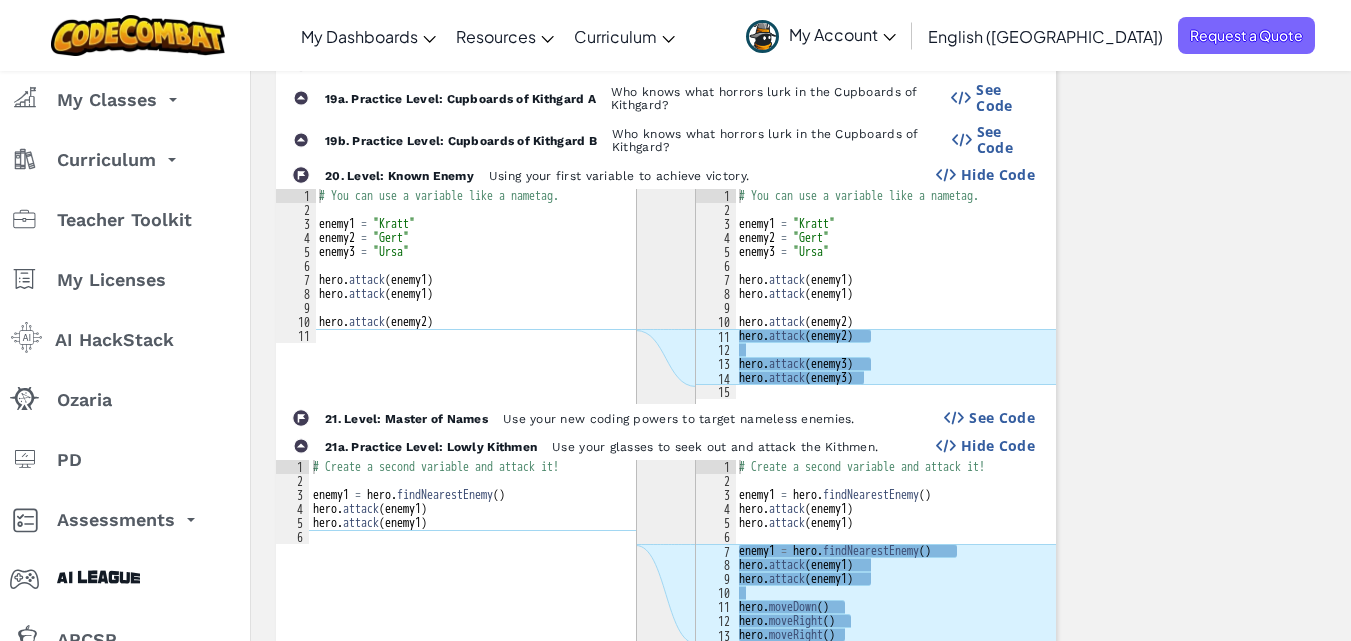 type on "# You can use a variable like a nametag." 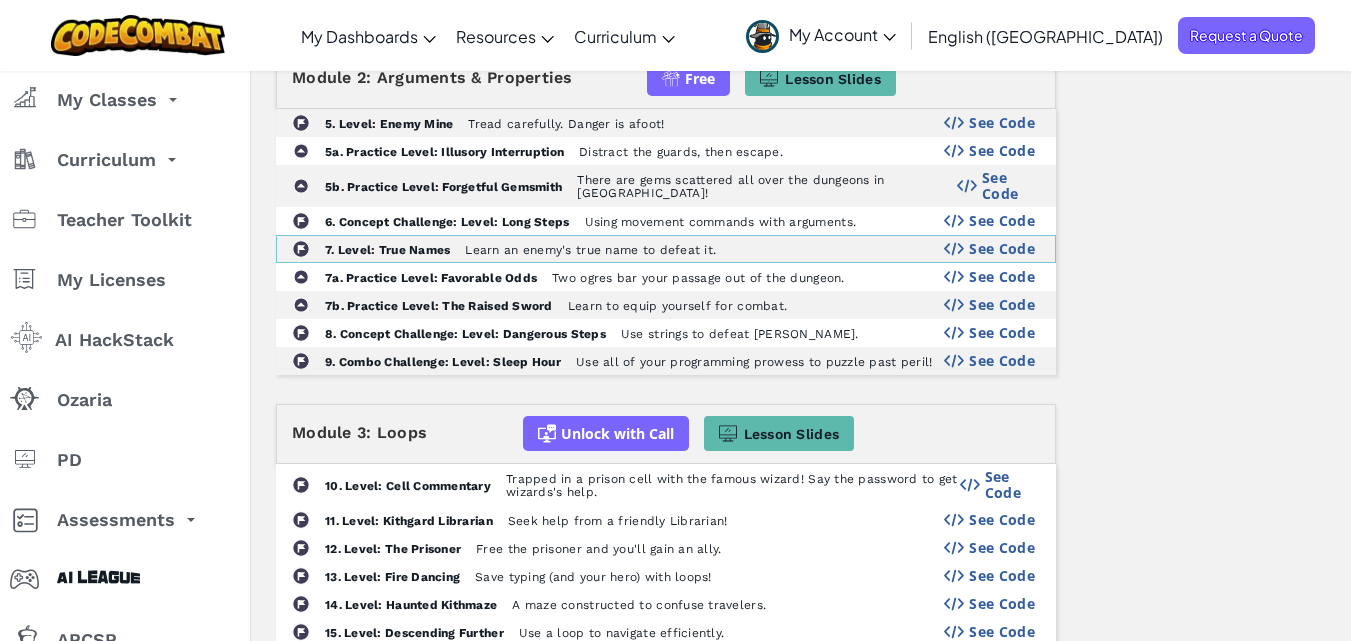 scroll, scrollTop: 934, scrollLeft: 0, axis: vertical 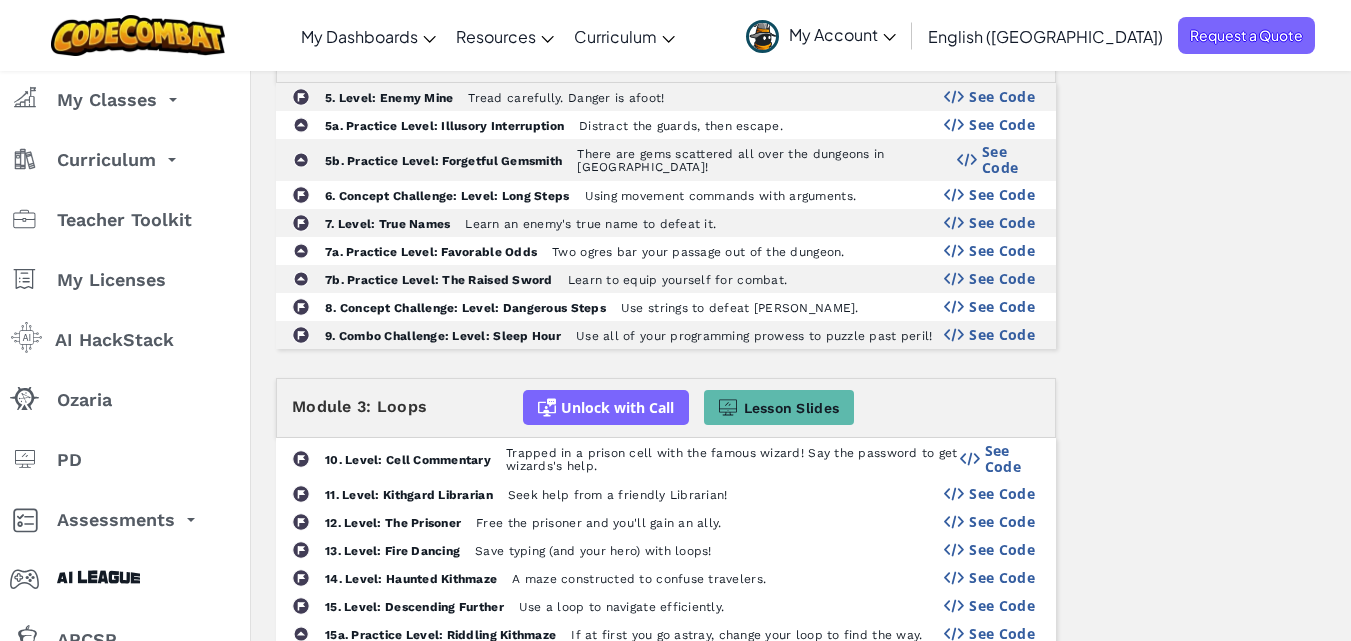 click on "12. Level: The Prisoner
Free the prisoner and you'll gain an ally.
See Code" at bounding box center (666, 522) 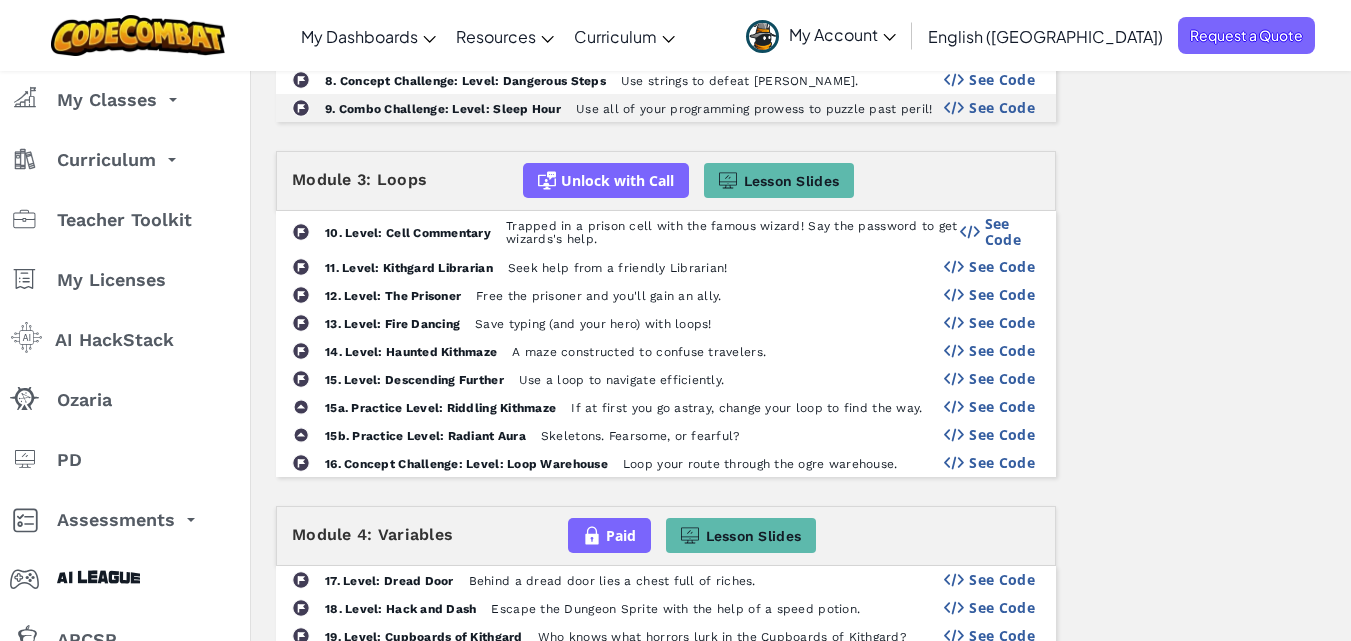 scroll, scrollTop: 1234, scrollLeft: 0, axis: vertical 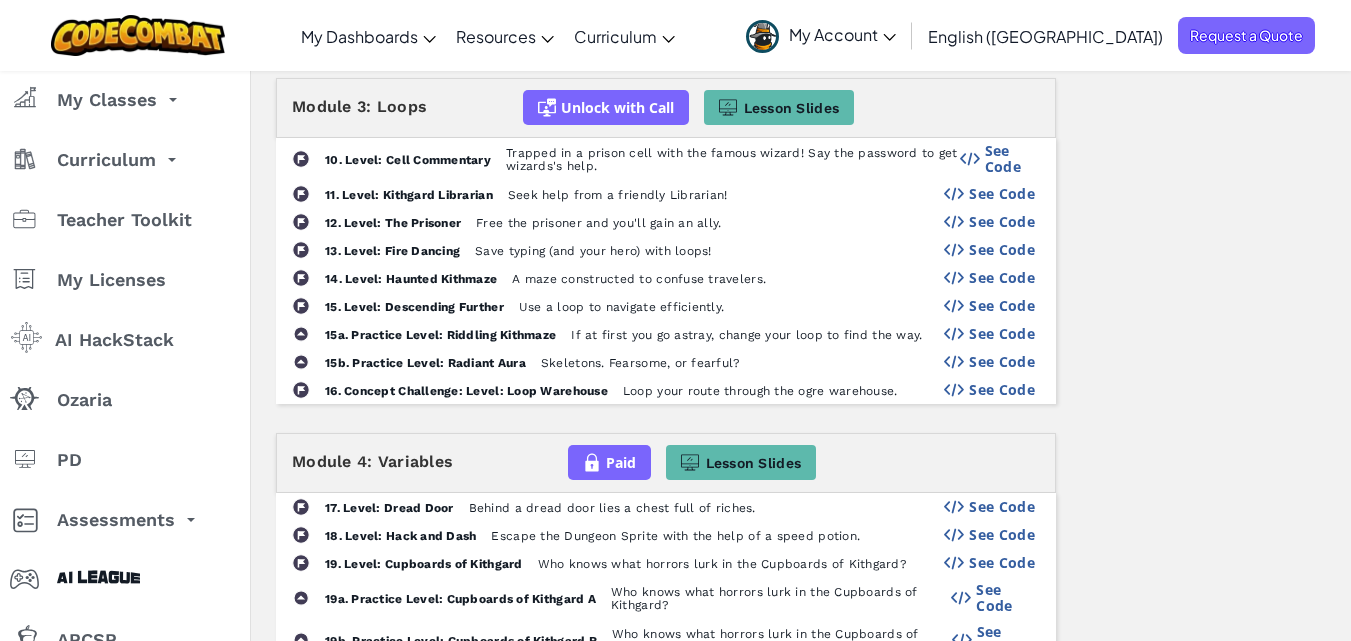 click on "See Code" at bounding box center (1002, 362) 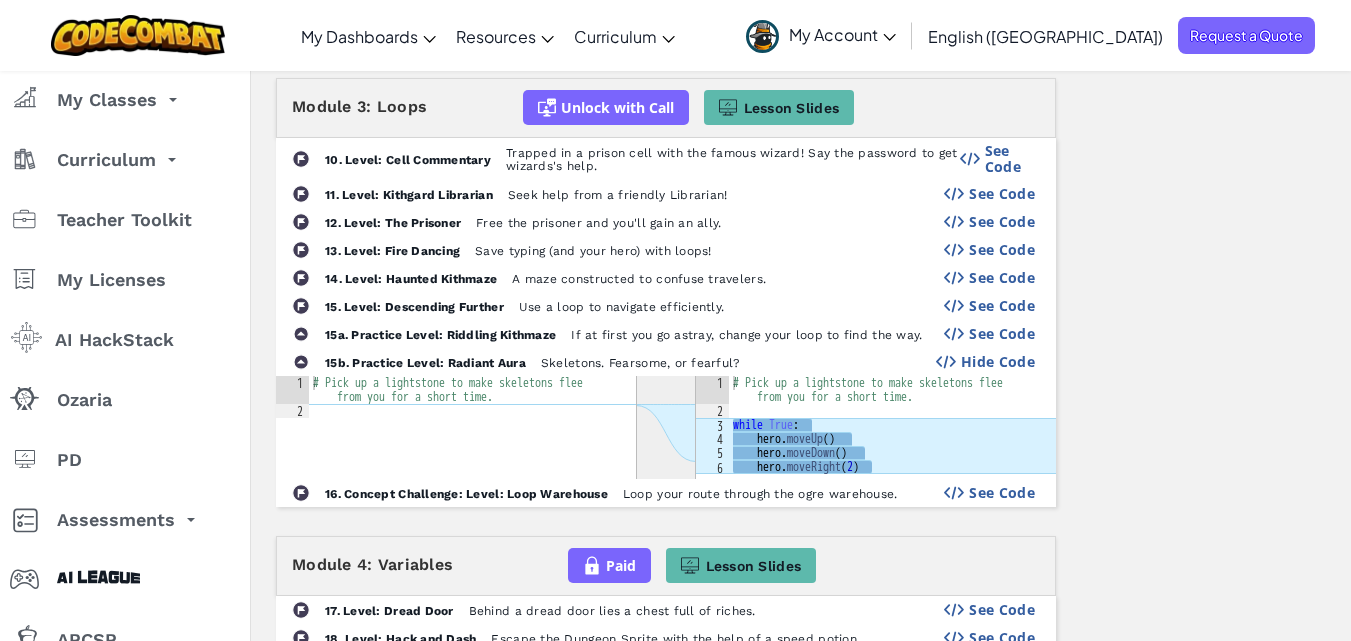 click on "Hide Code" at bounding box center [998, 362] 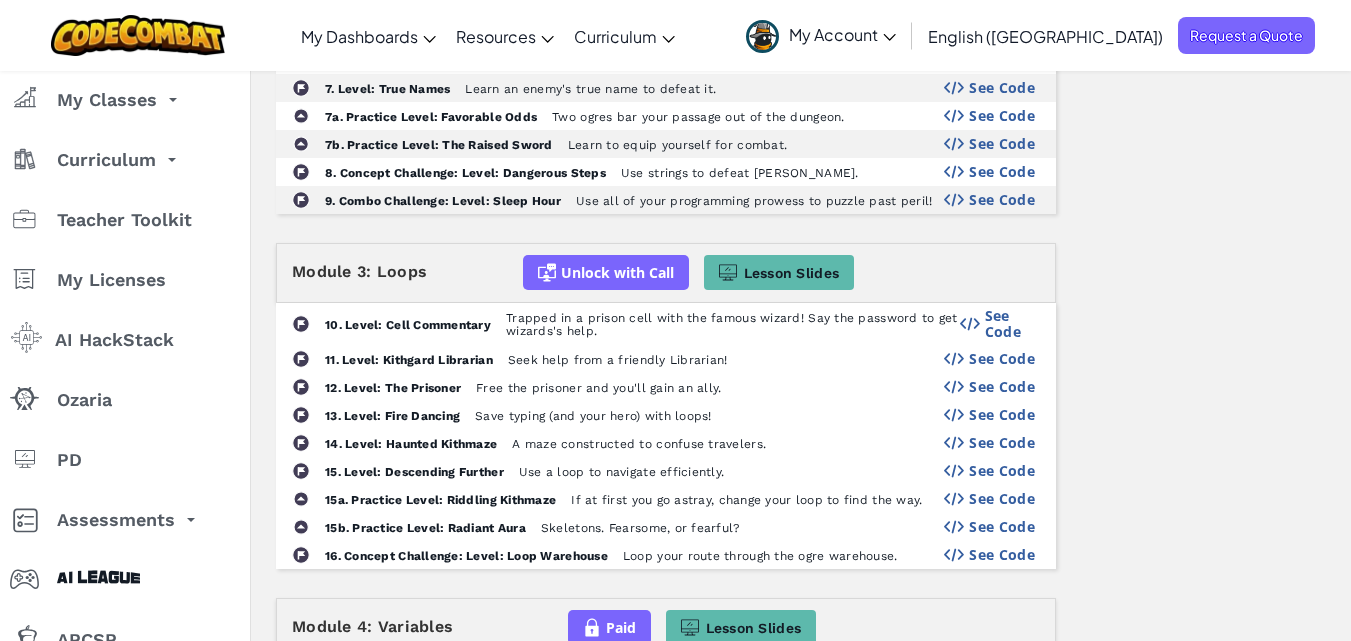 scroll, scrollTop: 1034, scrollLeft: 0, axis: vertical 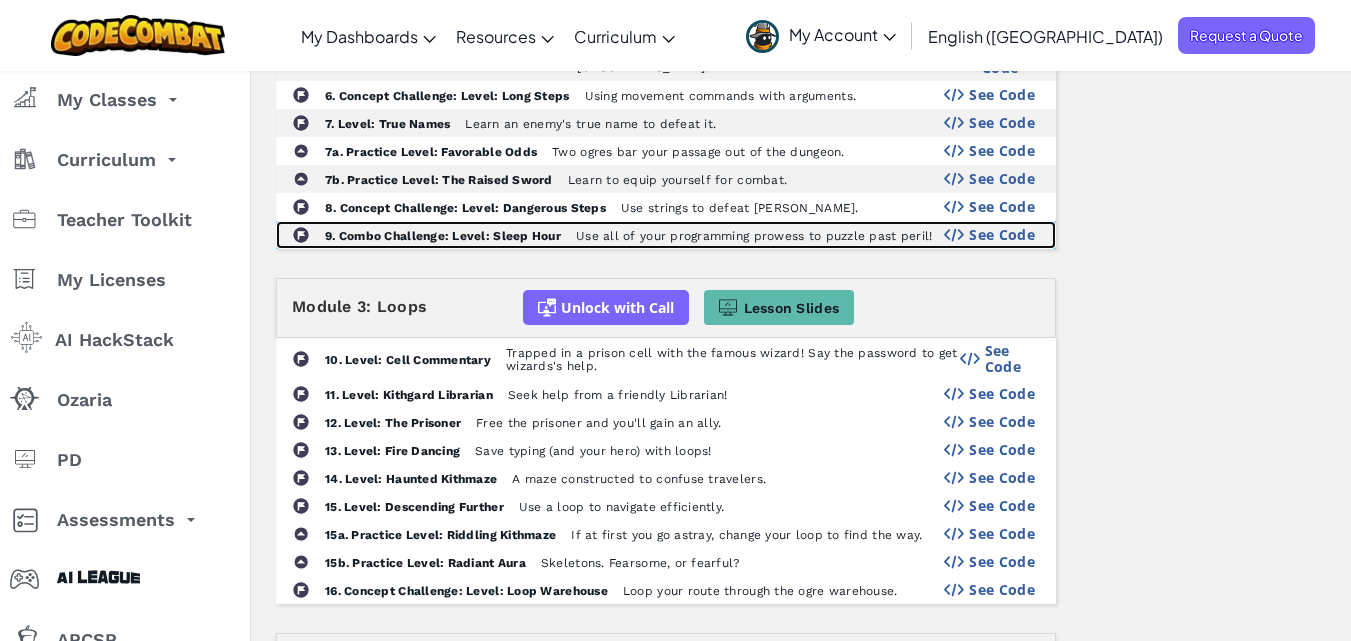 click on "See Code" at bounding box center [1002, 235] 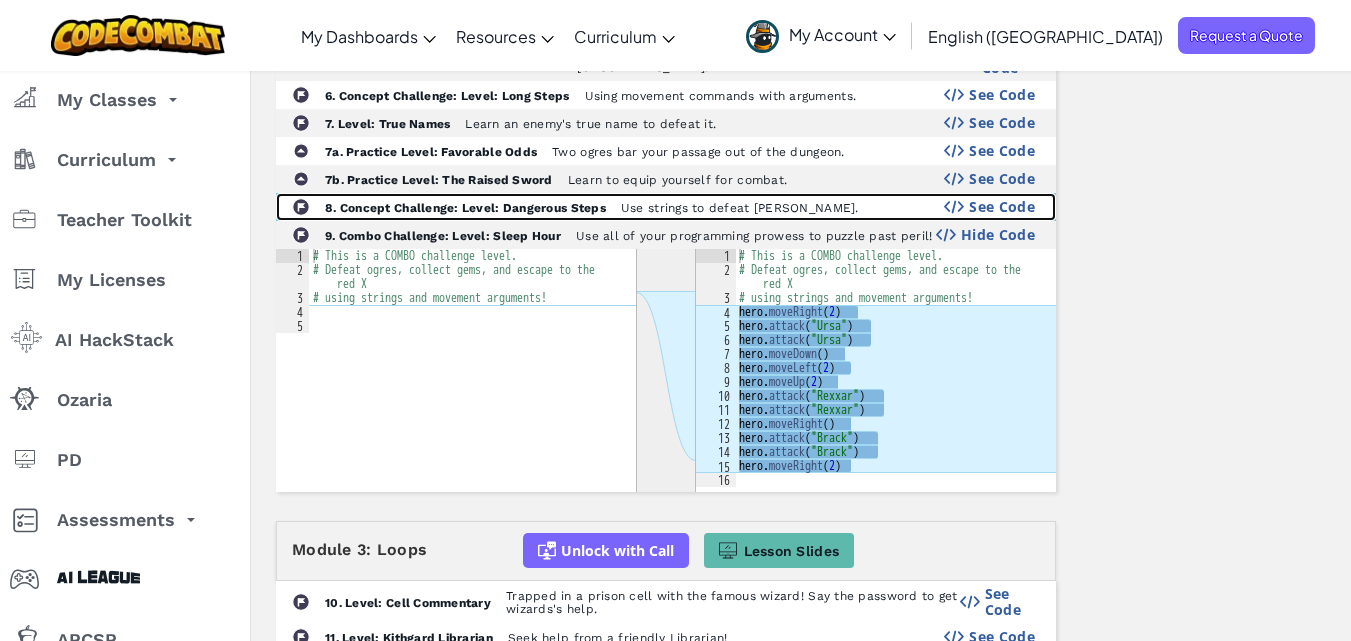 click on "See Code" at bounding box center [1002, 207] 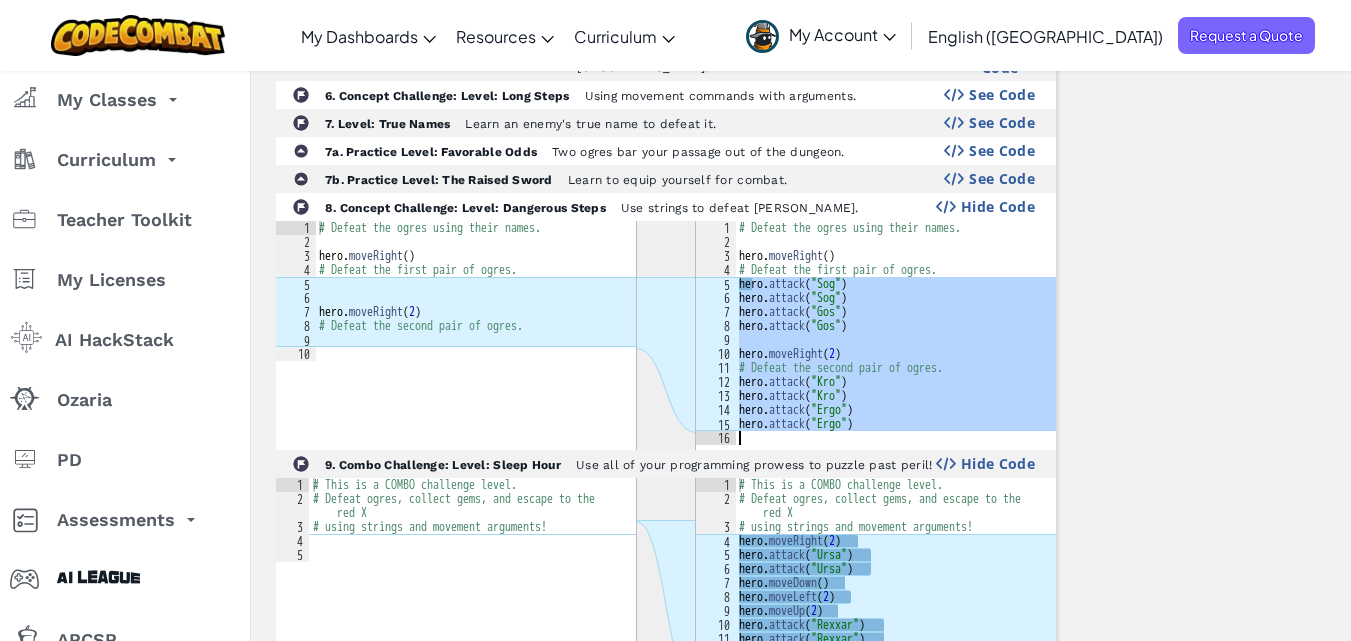 drag, startPoint x: 754, startPoint y: 284, endPoint x: 873, endPoint y: 419, distance: 179.9611 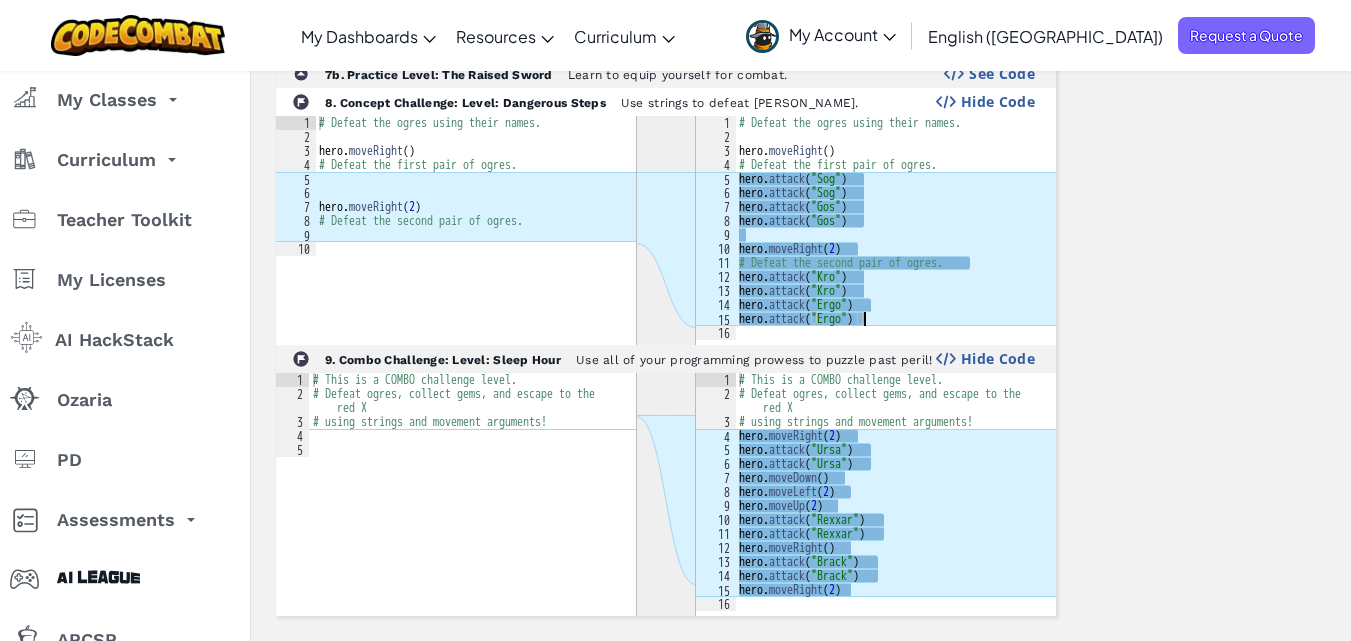 scroll, scrollTop: 1234, scrollLeft: 0, axis: vertical 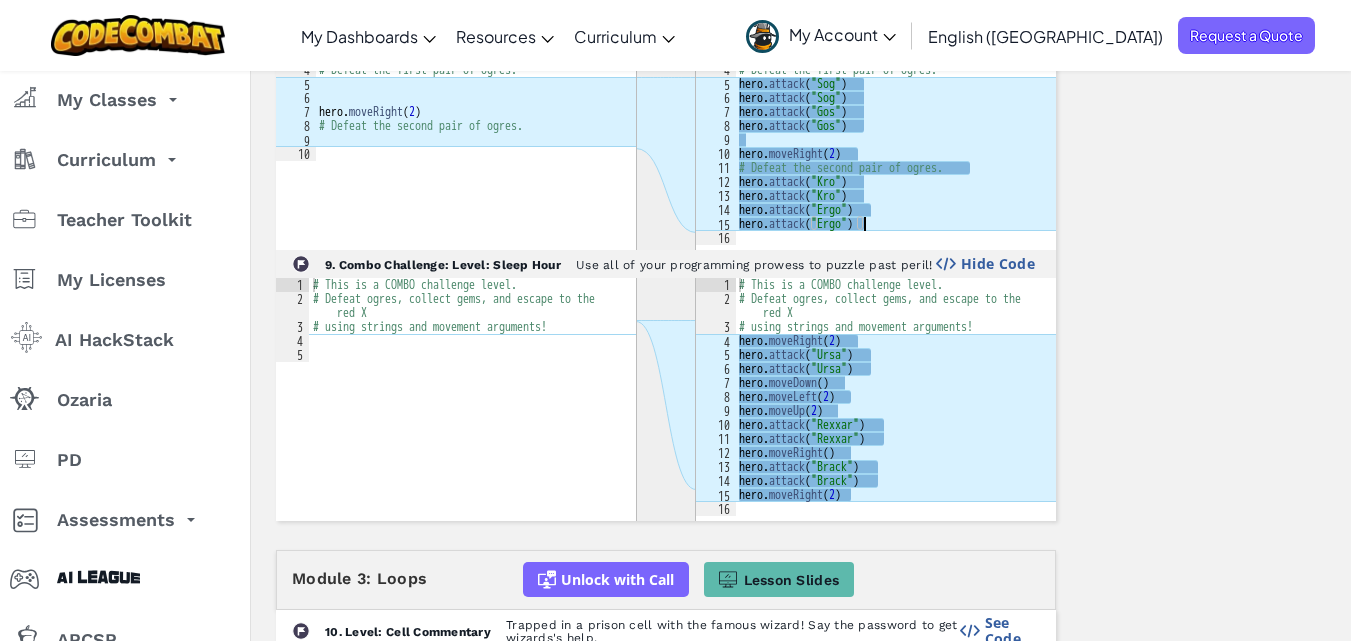 click on "# This is a COMBO challenge level. # Defeat [PERSON_NAME], collect gems, and escape to the       red X # using strings and movement arguments! hero . moveRight ( 2 ) hero . attack ( "Ursa" ) hero . attack ( "Ursa" ) hero . moveDown ( ) hero . moveLeft ( 2 ) hero . moveUp ( 2 ) hero . attack ( "Rexxar" ) hero . attack ( "Rexxar" ) hero . moveRight ( ) hero . attack ( "[PERSON_NAME]" ) hero . attack ( "[PERSON_NAME]" ) hero . moveRight ( 2 )" at bounding box center (895, 411) 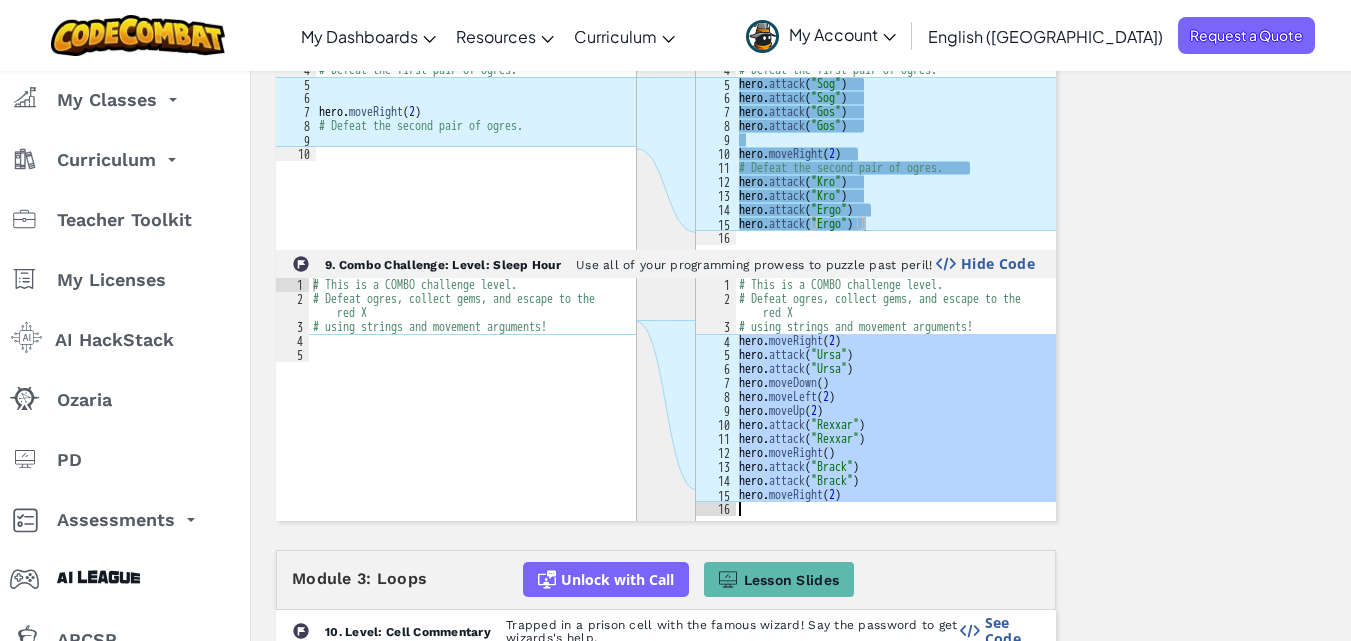 drag, startPoint x: 739, startPoint y: 336, endPoint x: 882, endPoint y: 499, distance: 216.83635 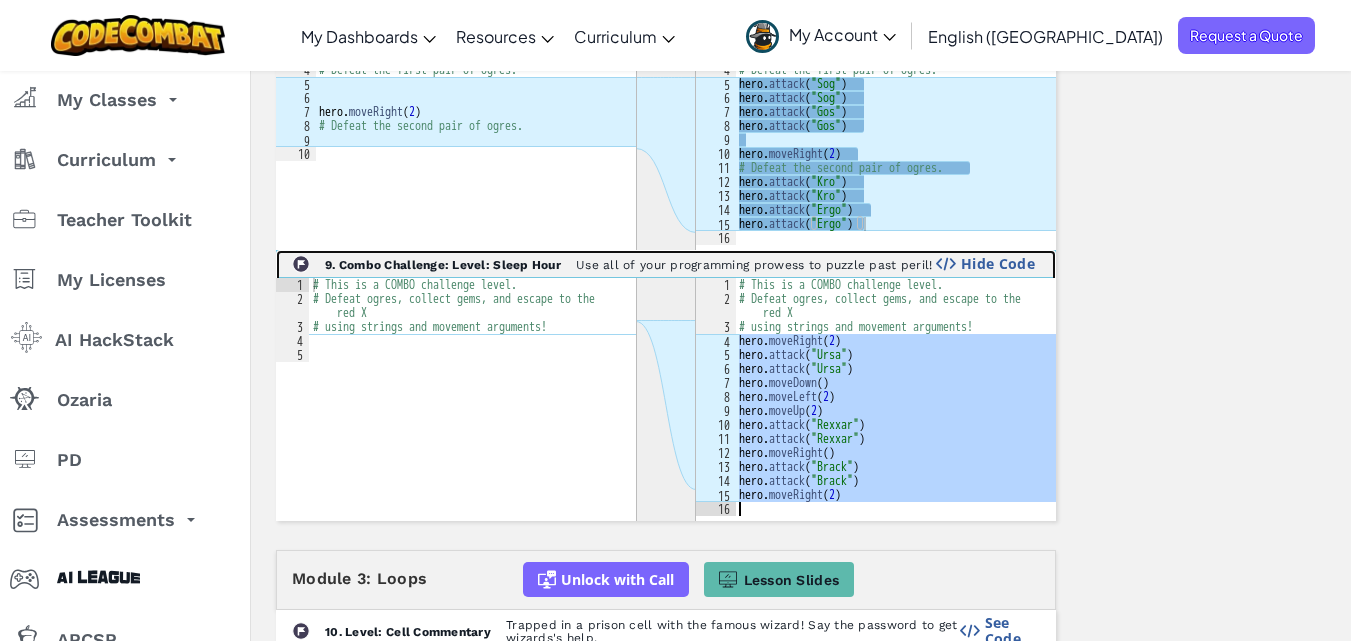 click on "9. Combo Challenge: Level: Sleep Hour" at bounding box center (443, 265) 